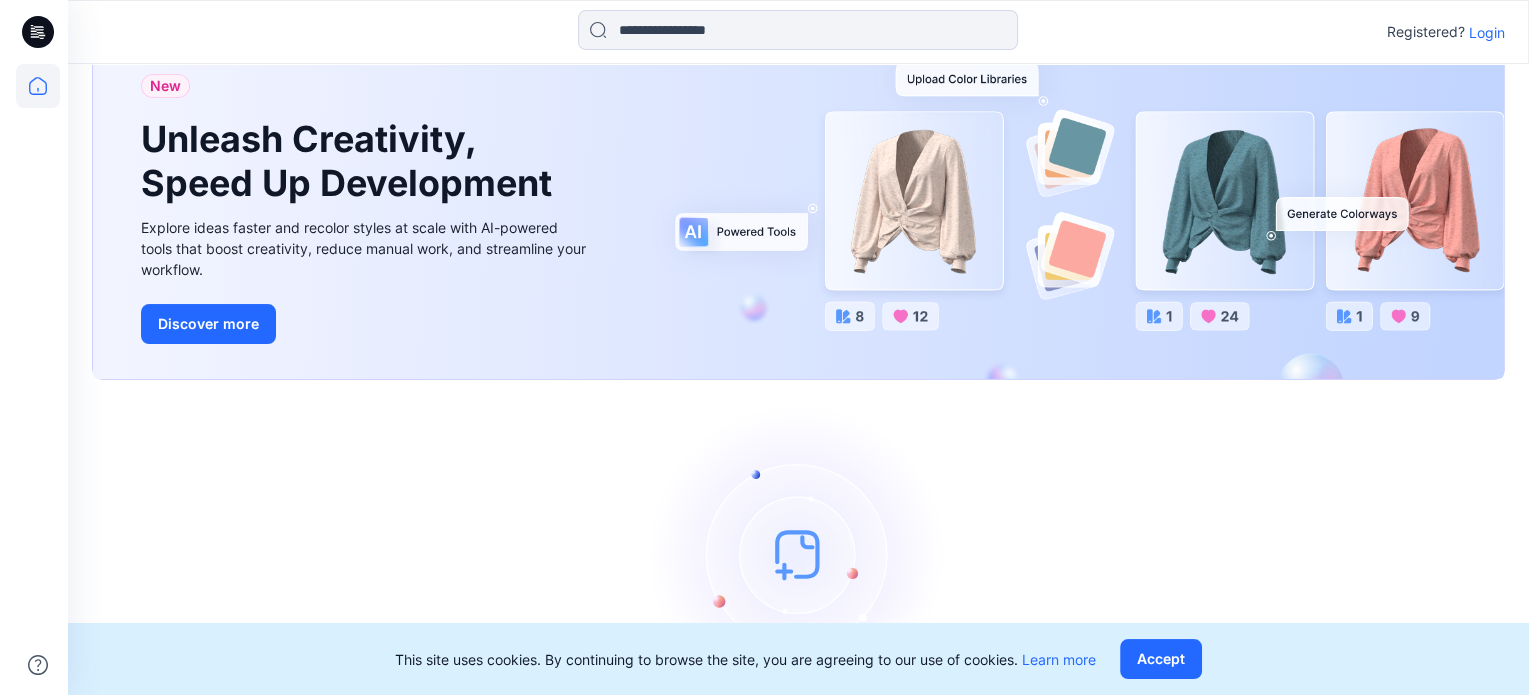 scroll, scrollTop: 0, scrollLeft: 0, axis: both 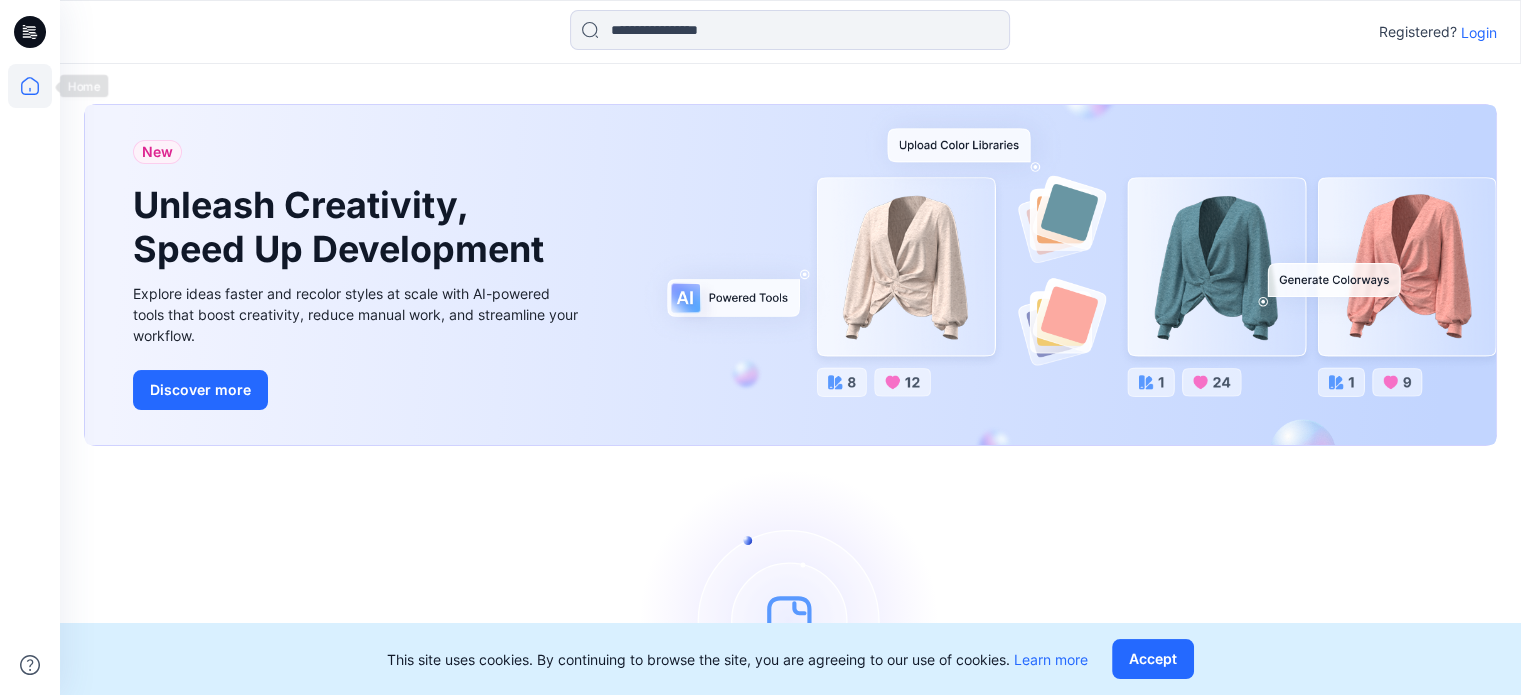 click 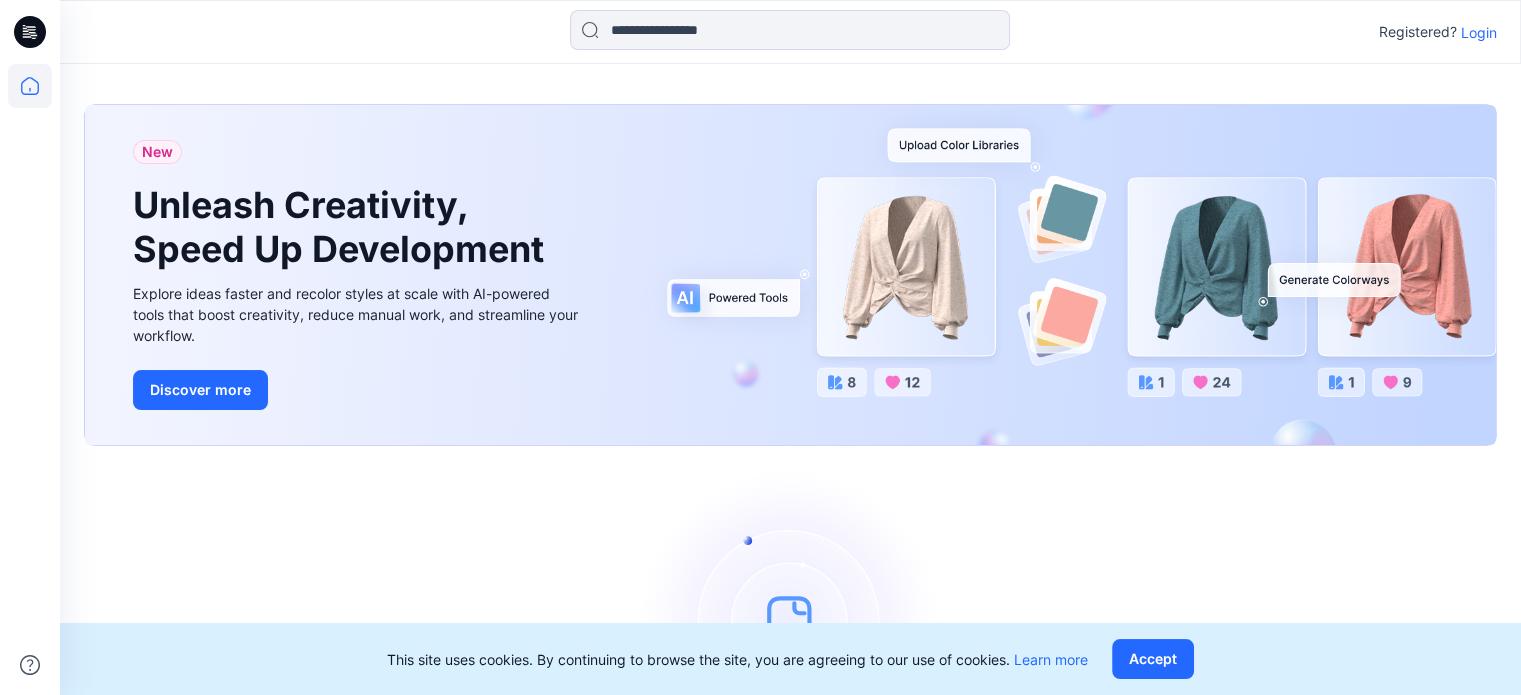 click on "Login" at bounding box center [1479, 32] 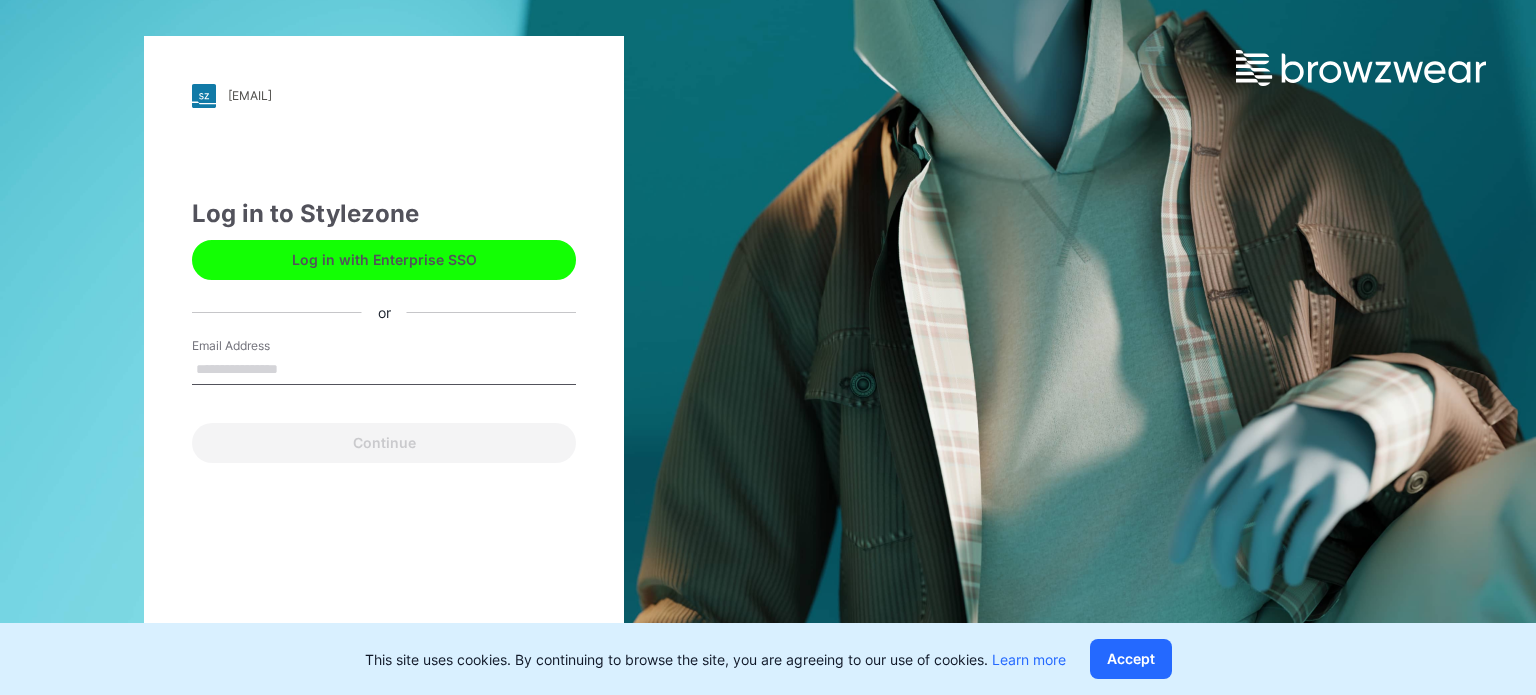 click on "Email Address" at bounding box center (384, 370) 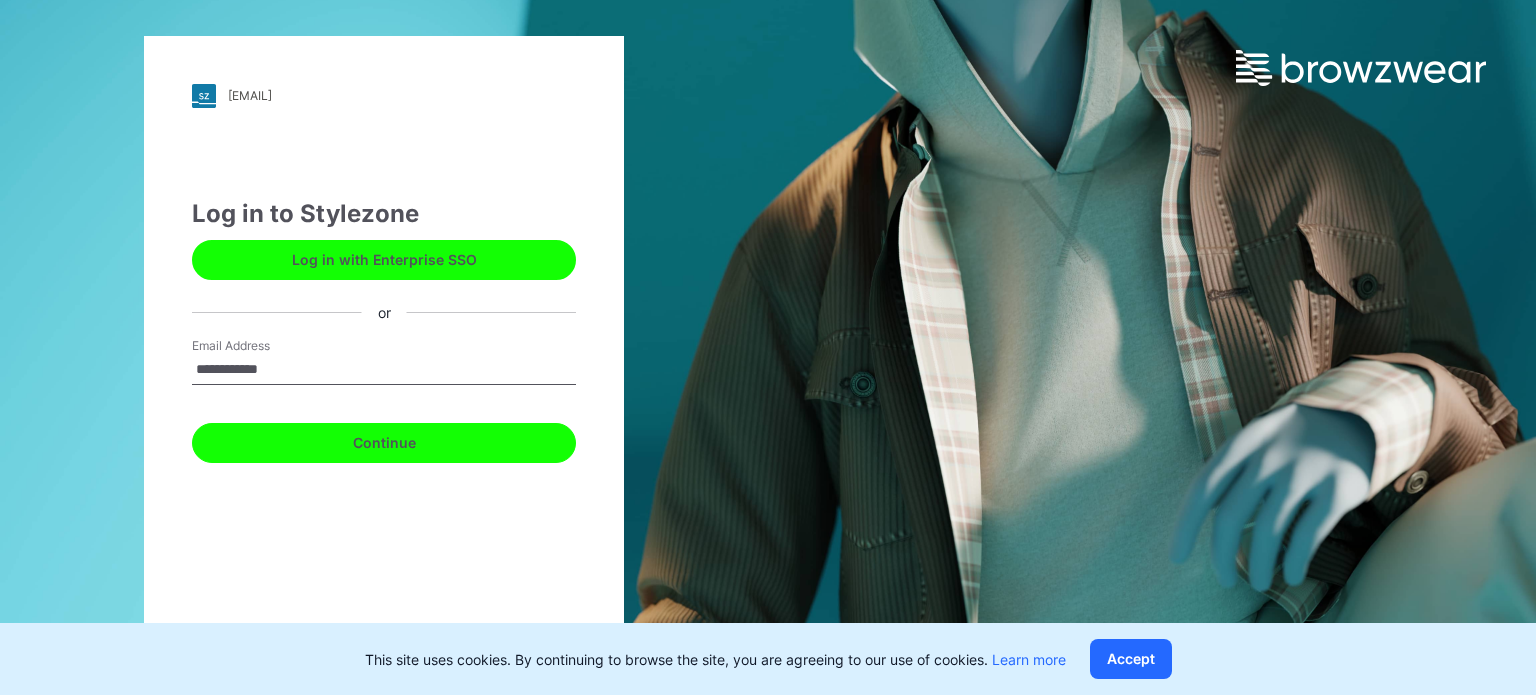 click on "Continue" at bounding box center (384, 443) 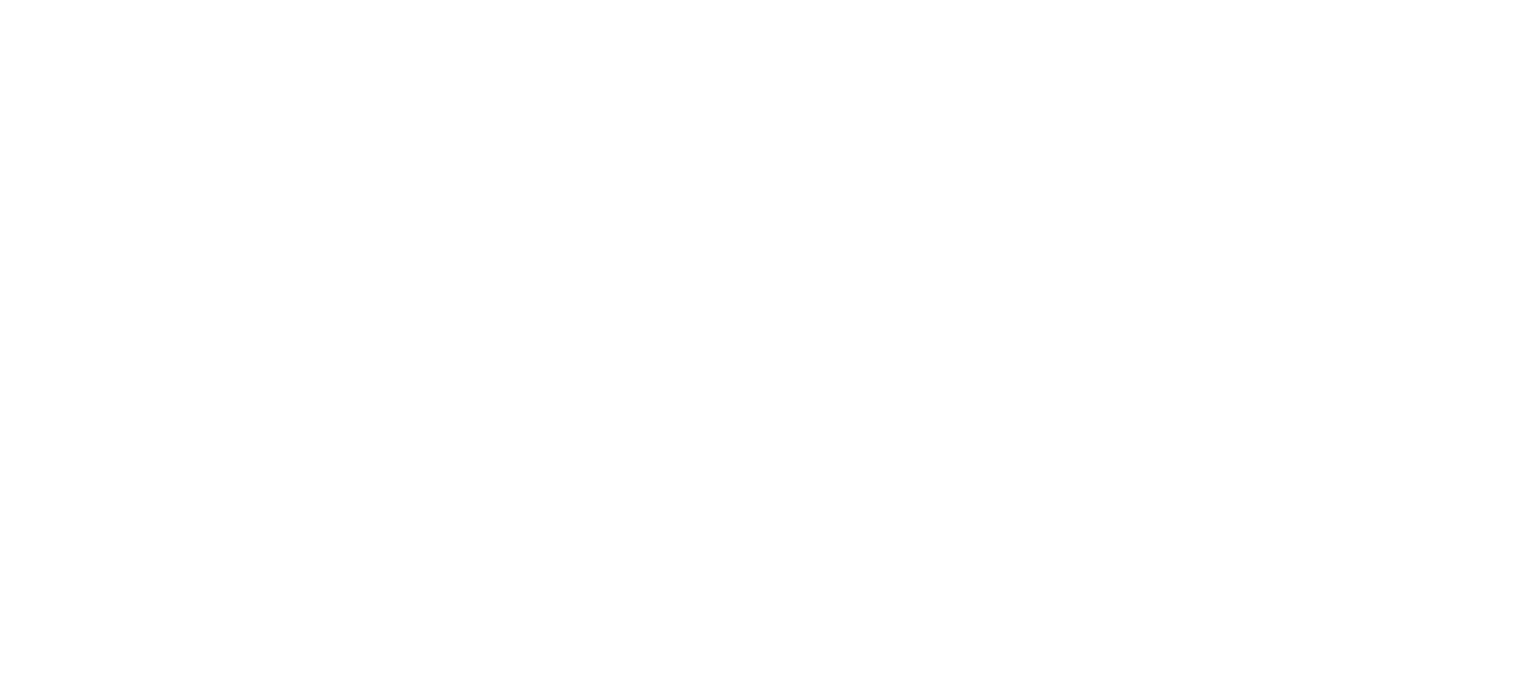 scroll, scrollTop: 0, scrollLeft: 0, axis: both 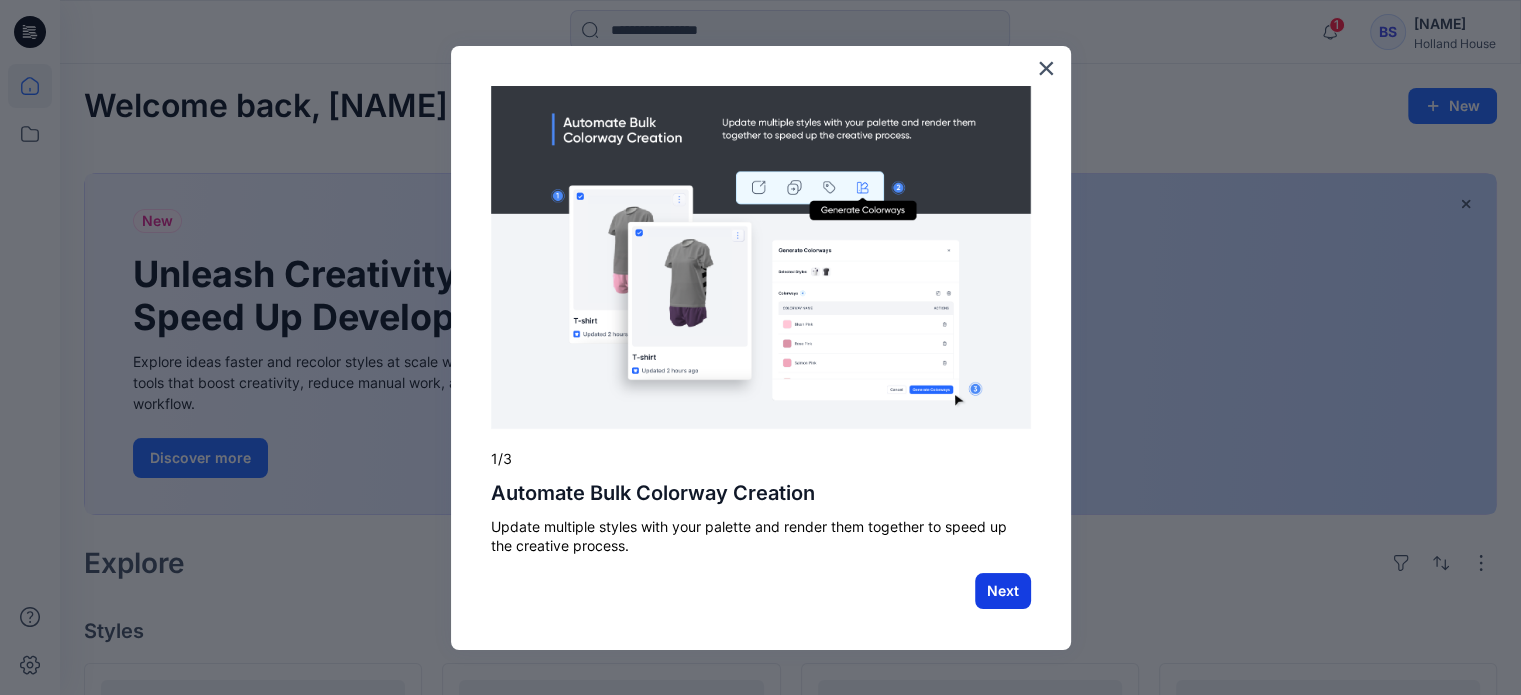 click on "Next" at bounding box center (1003, 591) 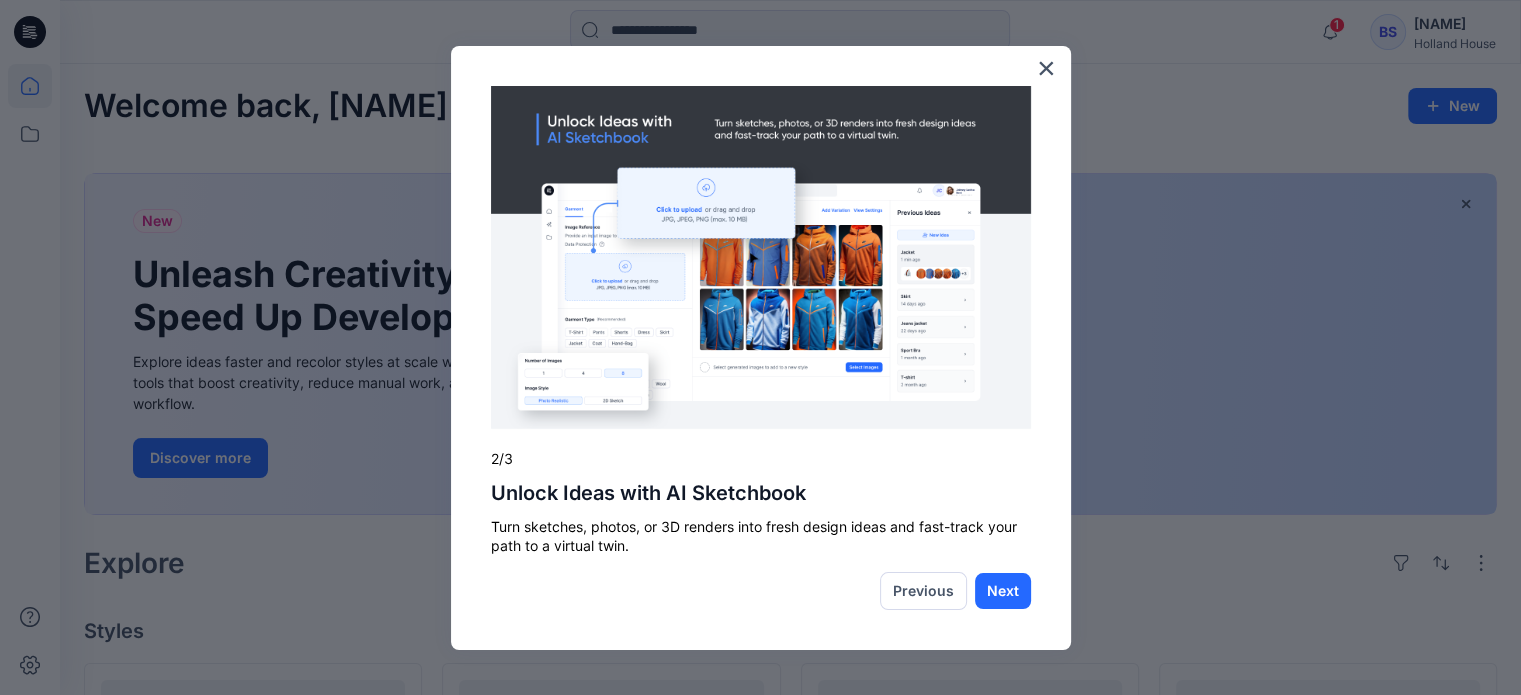 click on "Turn sketches, photos, or 3D renders into fresh design ideas and fast-track your path to a virtual twin." at bounding box center (761, 536) 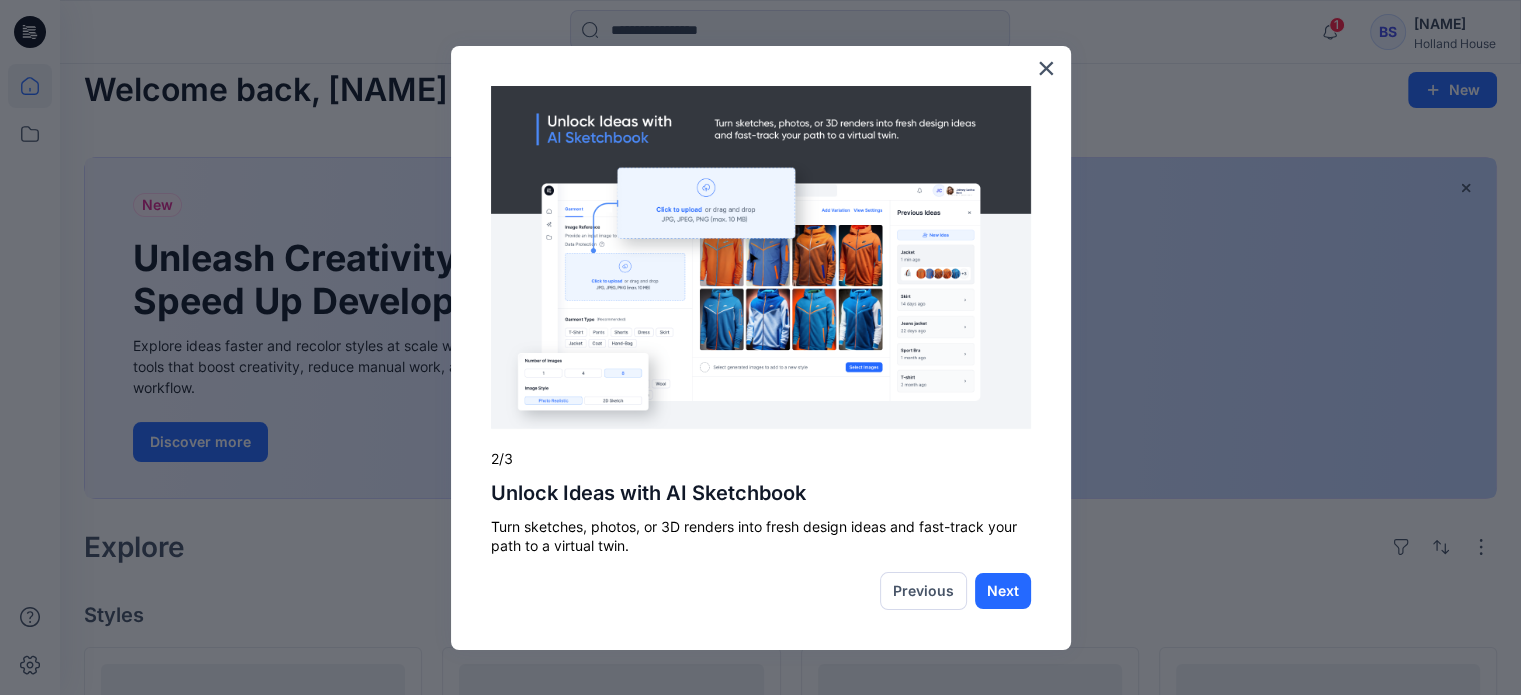 scroll, scrollTop: 66, scrollLeft: 0, axis: vertical 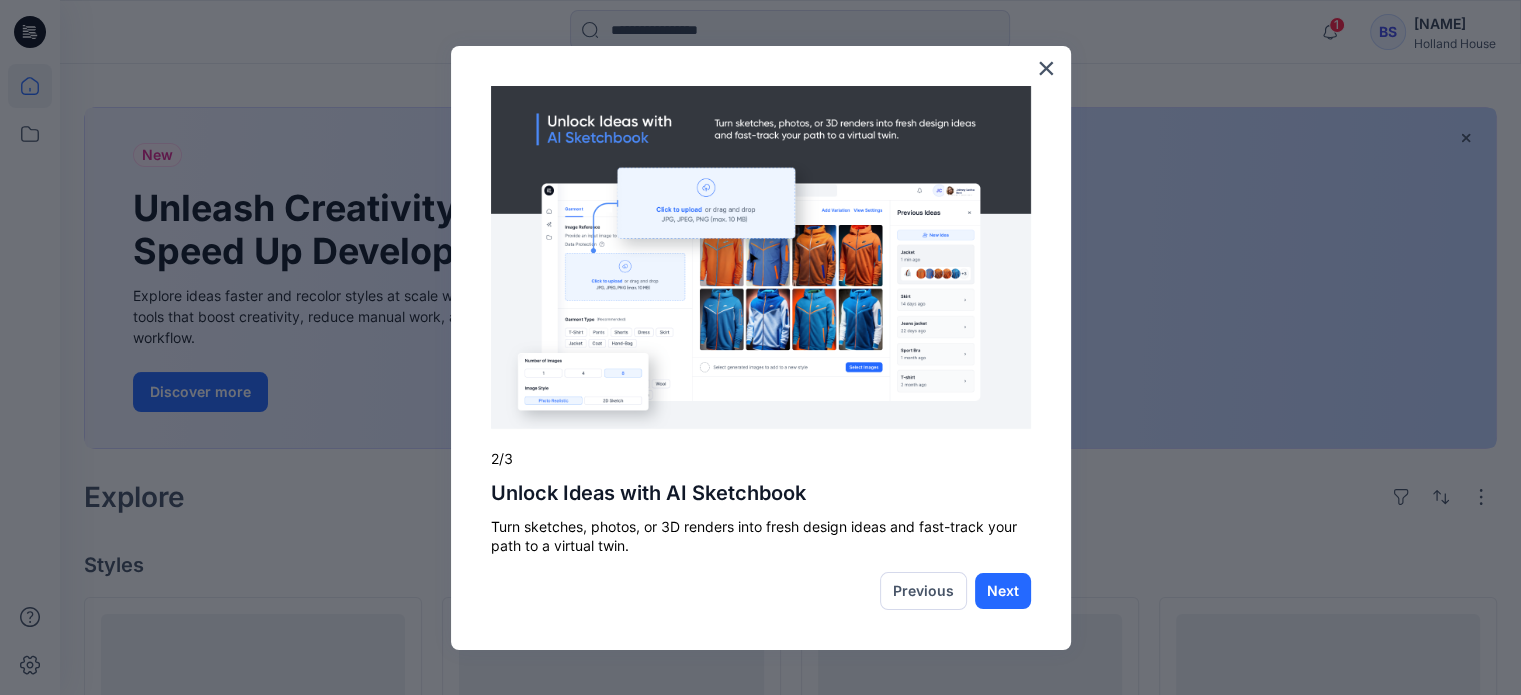 click at bounding box center (761, 257) 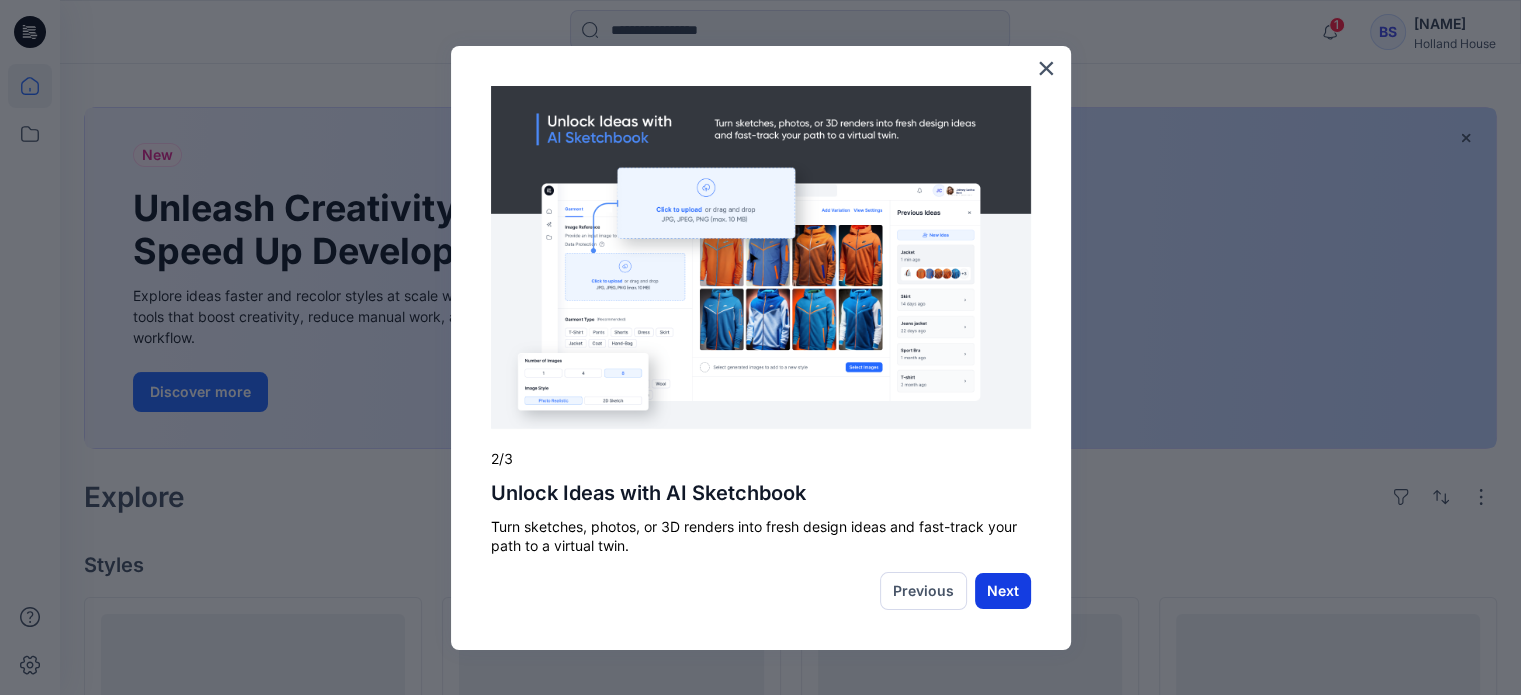 click on "Next" at bounding box center (1003, 591) 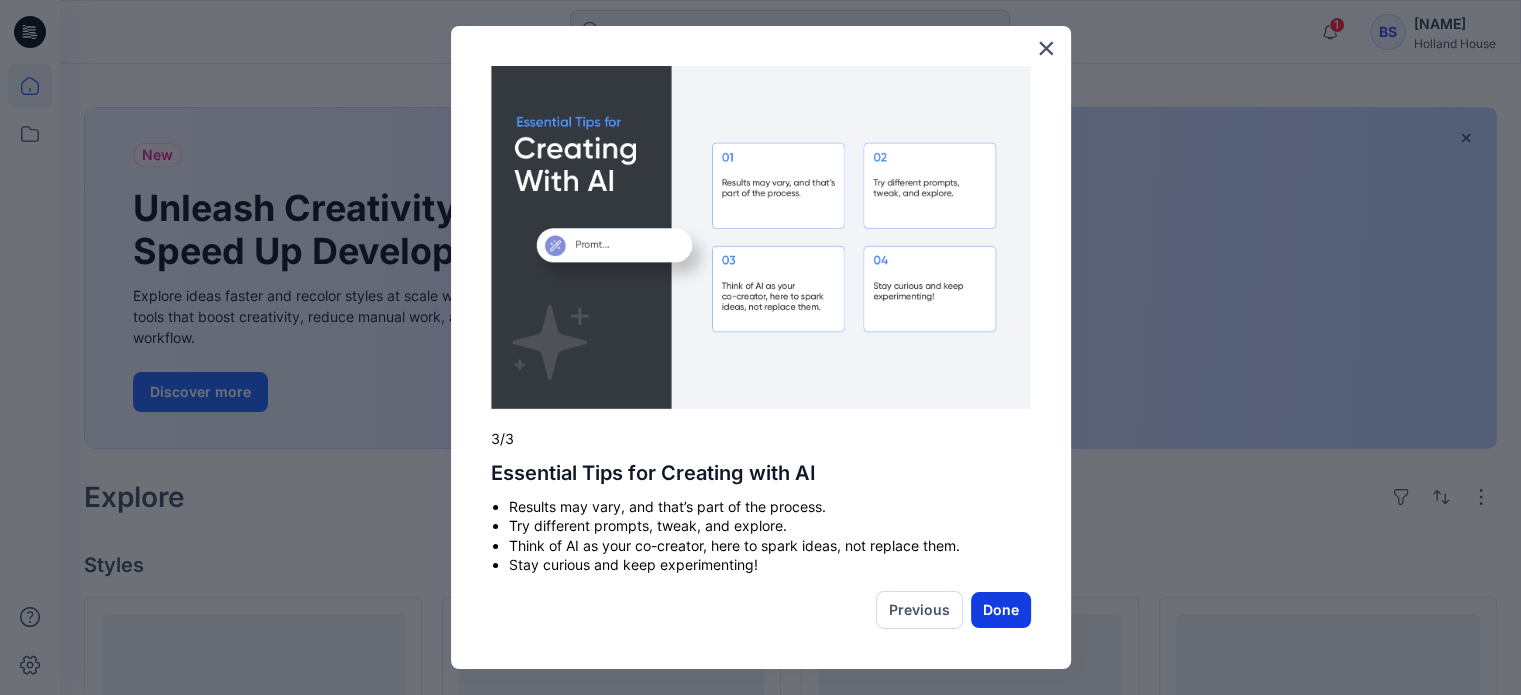 click on "Done" at bounding box center [1001, 610] 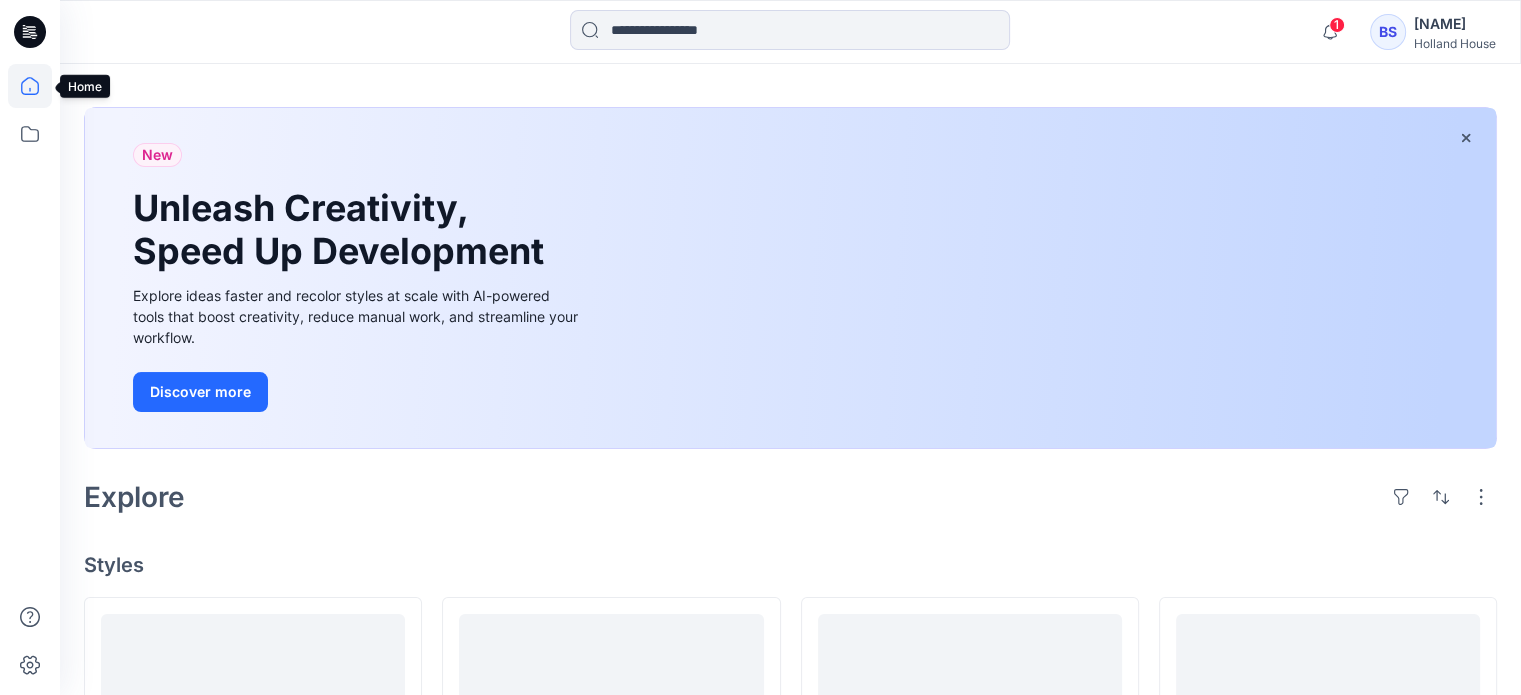 click 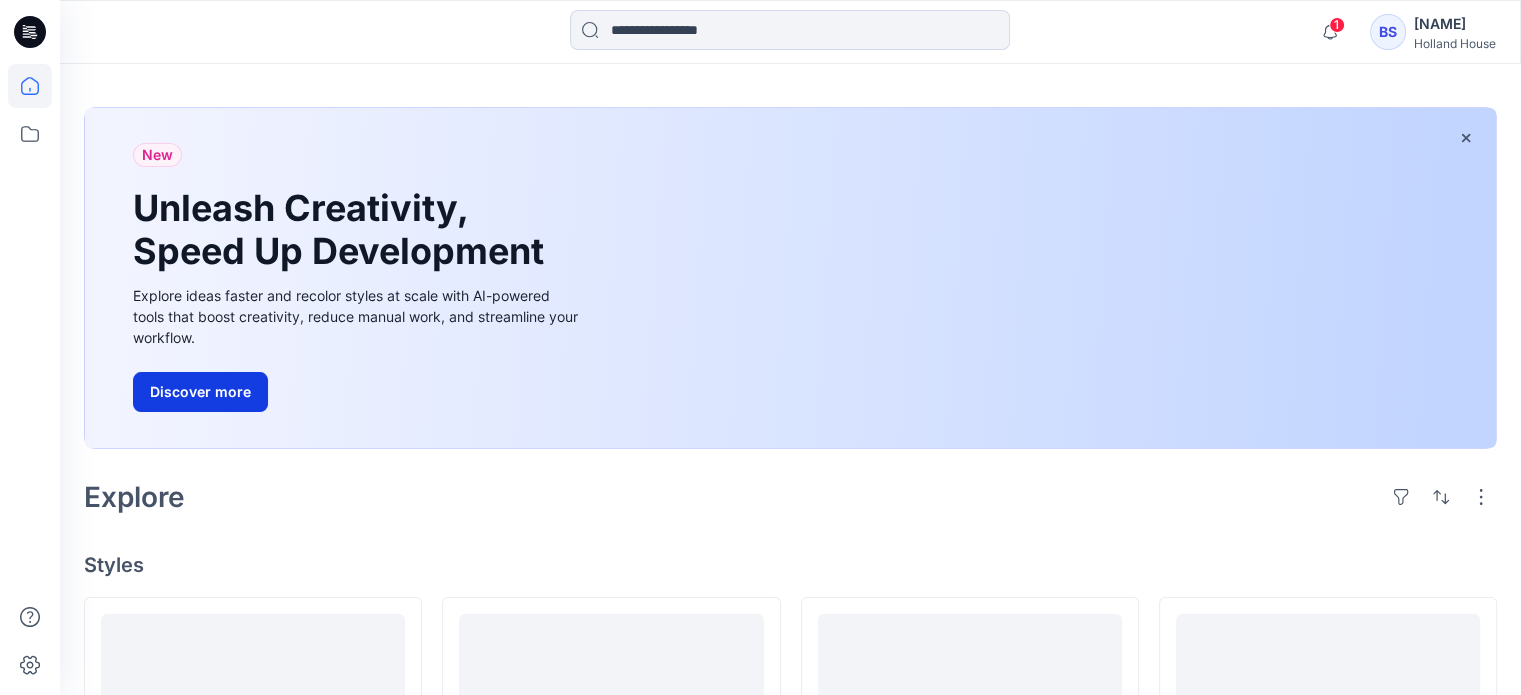 click on "Discover more" at bounding box center (200, 392) 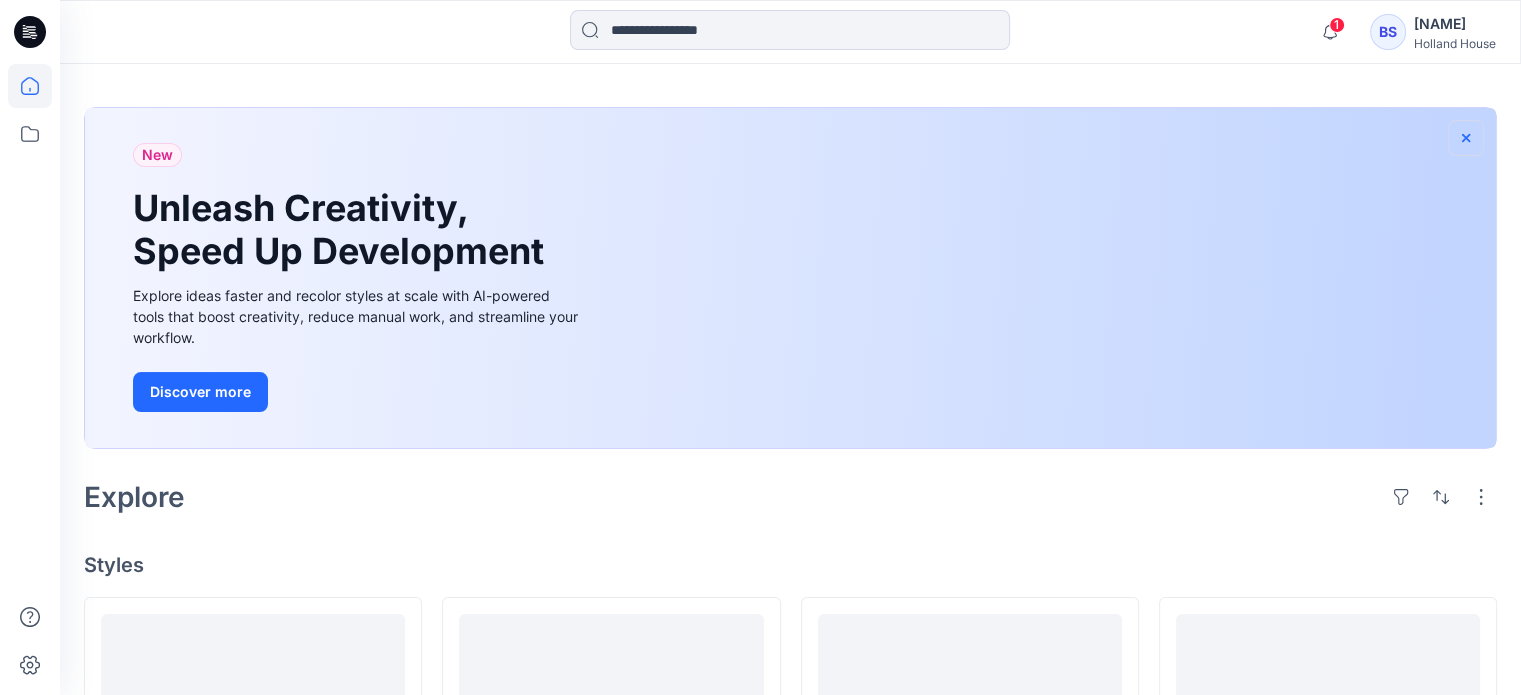 click 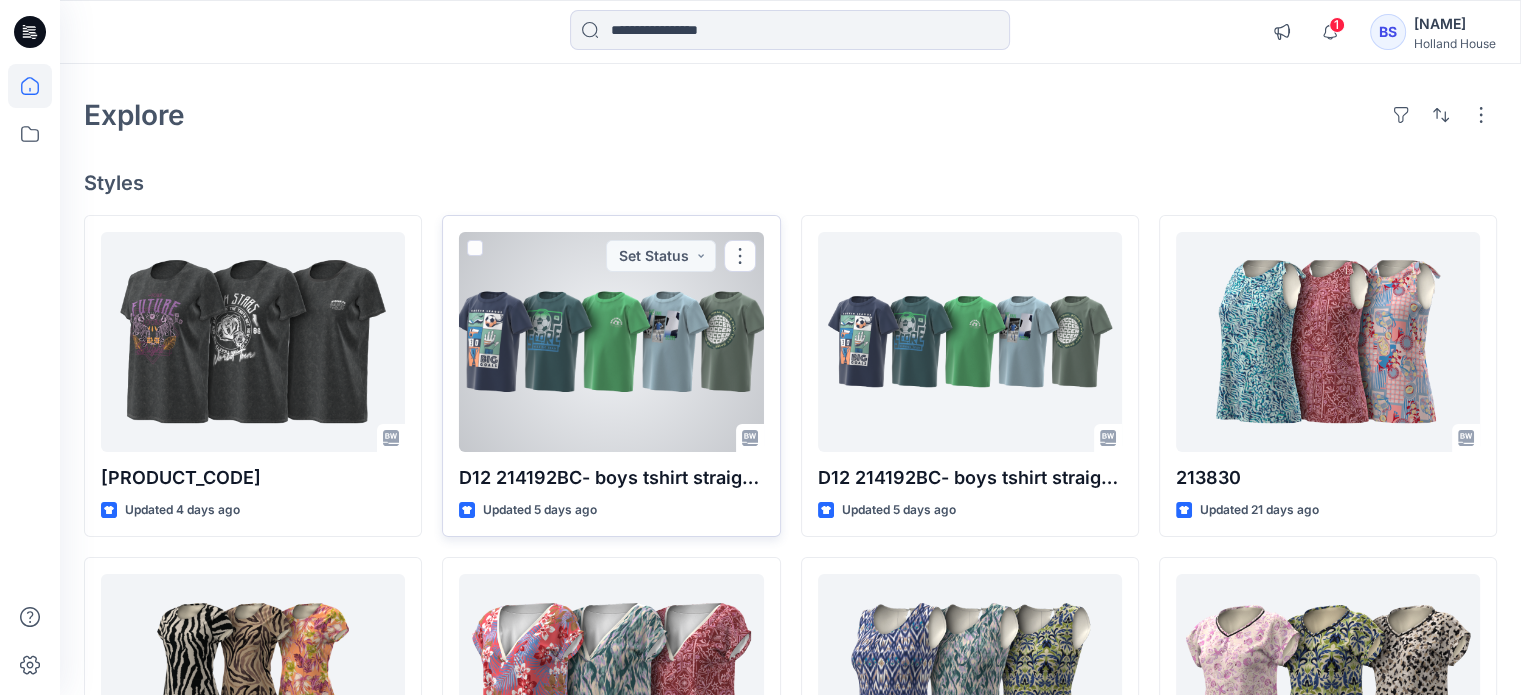click at bounding box center (611, 342) 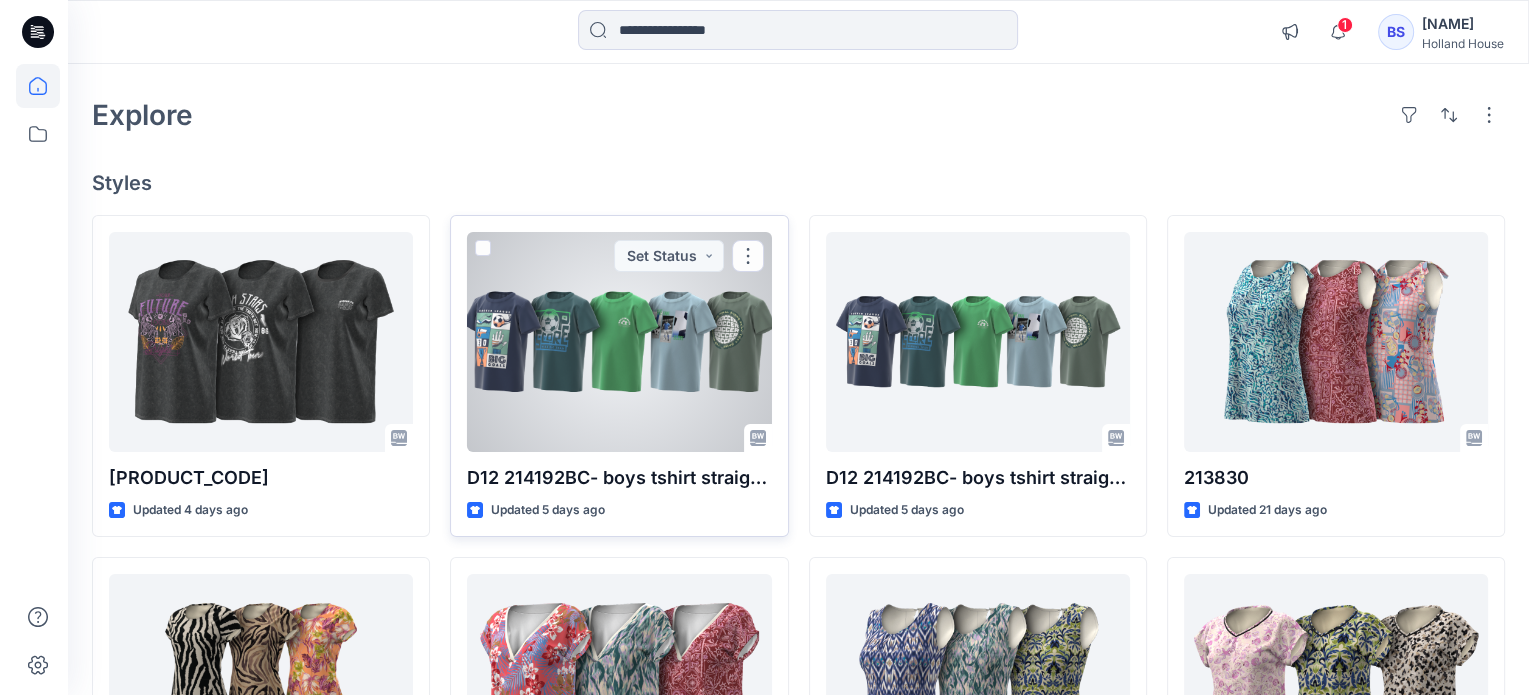 scroll, scrollTop: 0, scrollLeft: 0, axis: both 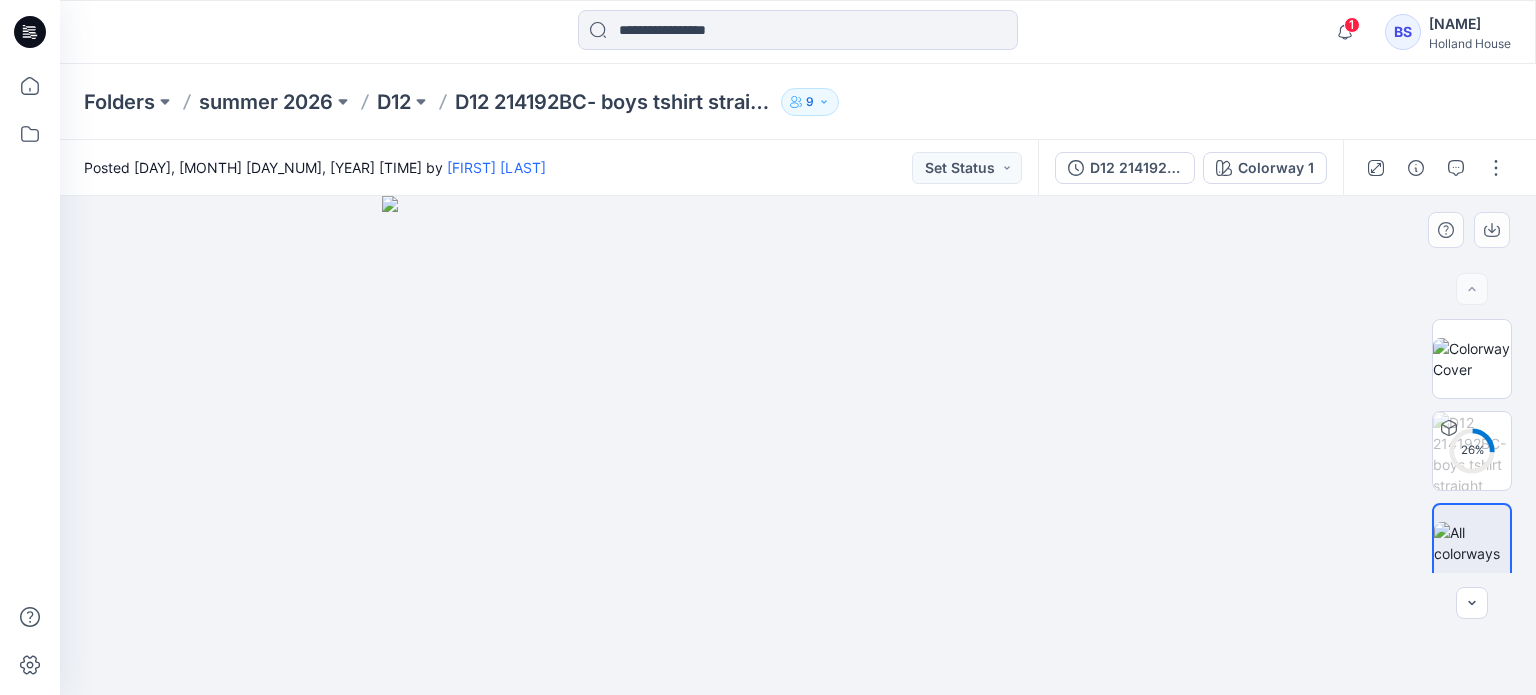 click at bounding box center [798, 445] 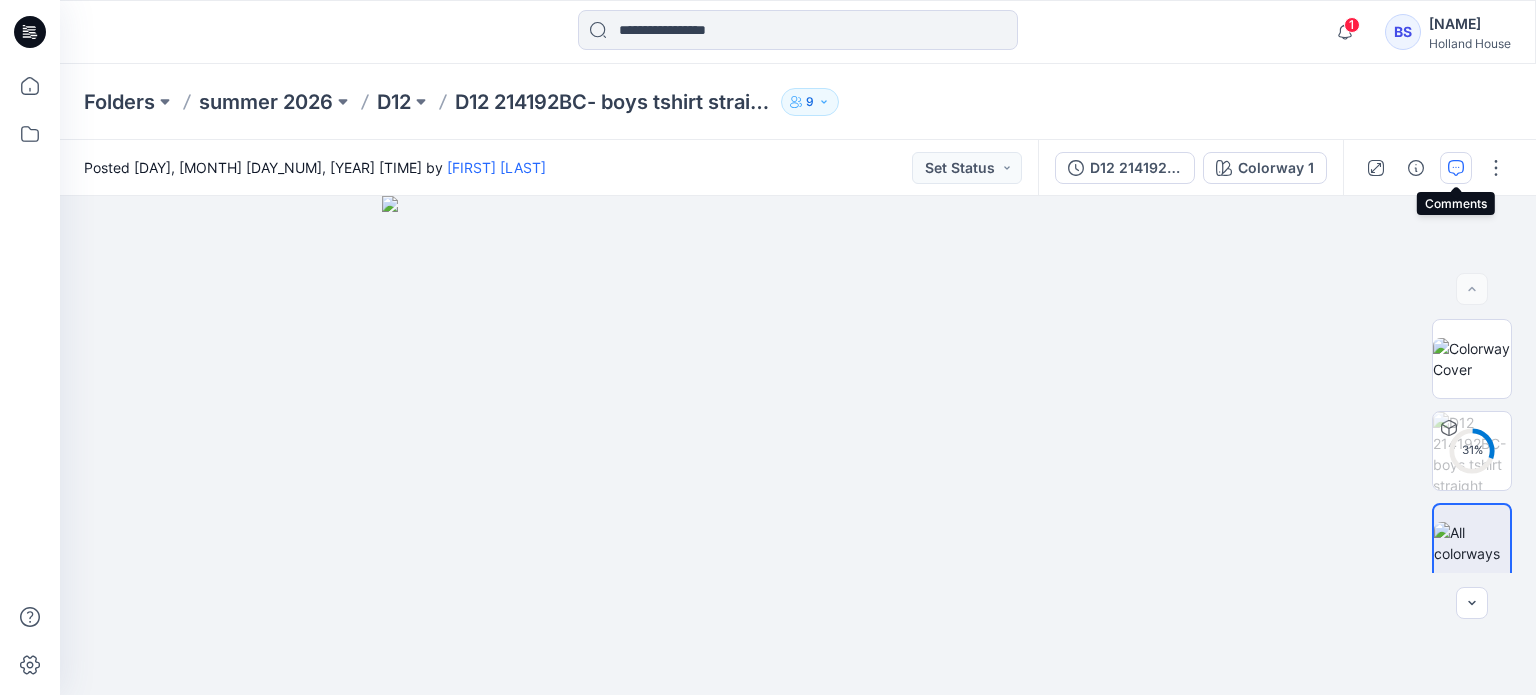 click 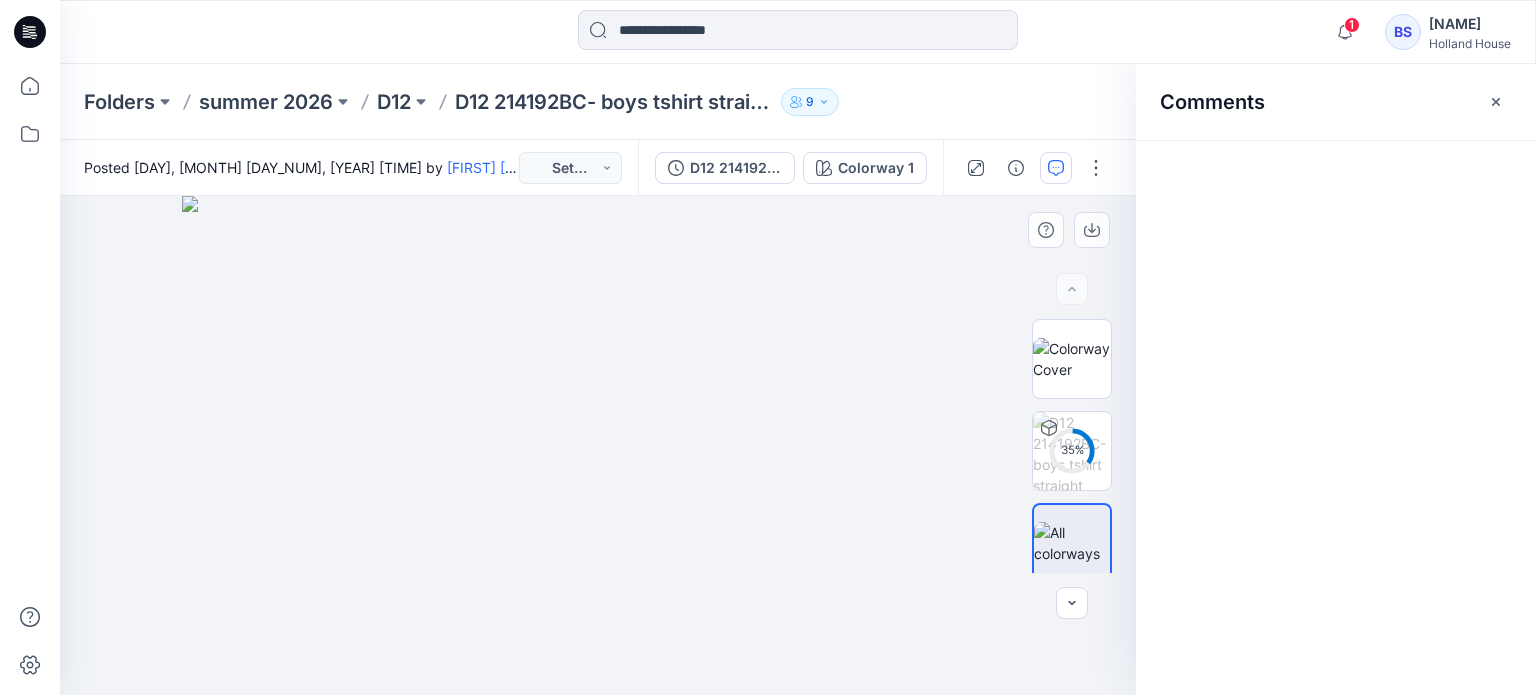 click at bounding box center (598, 445) 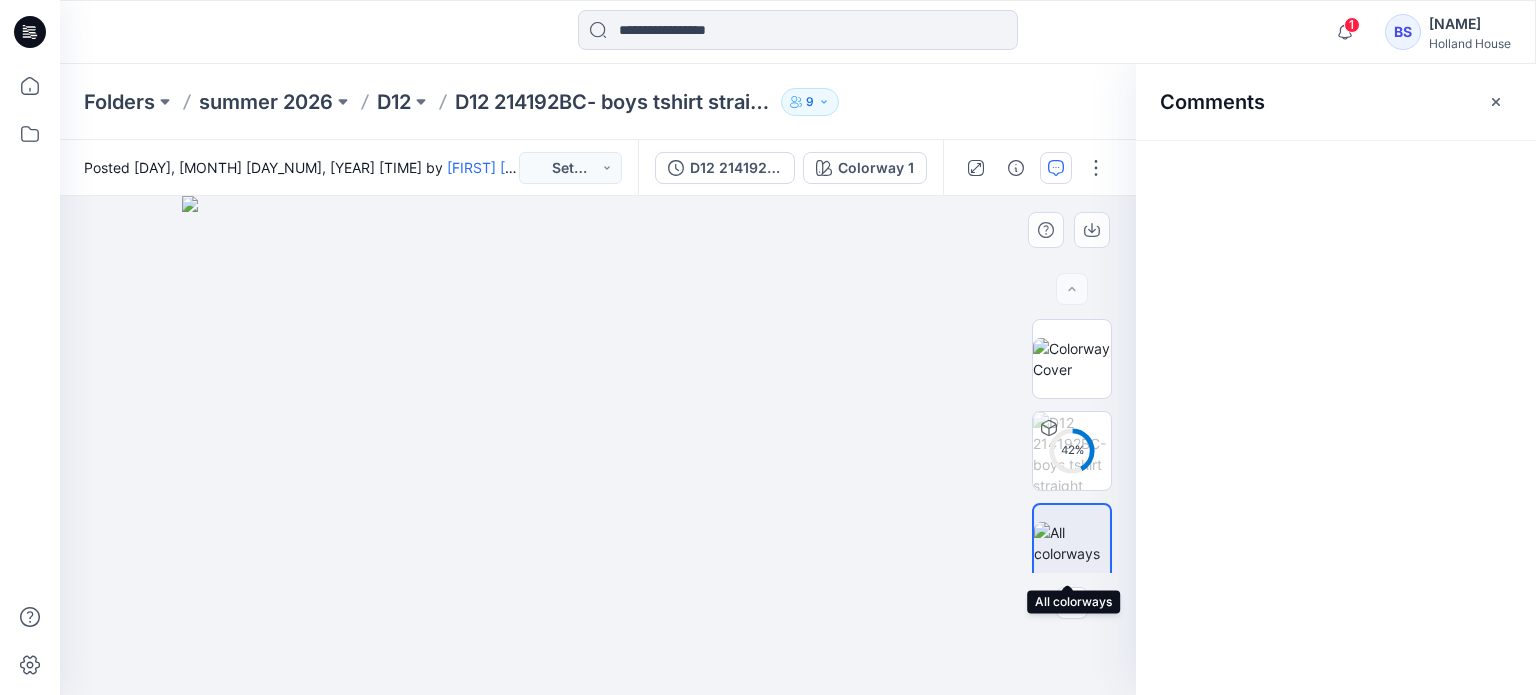 click at bounding box center (1072, 543) 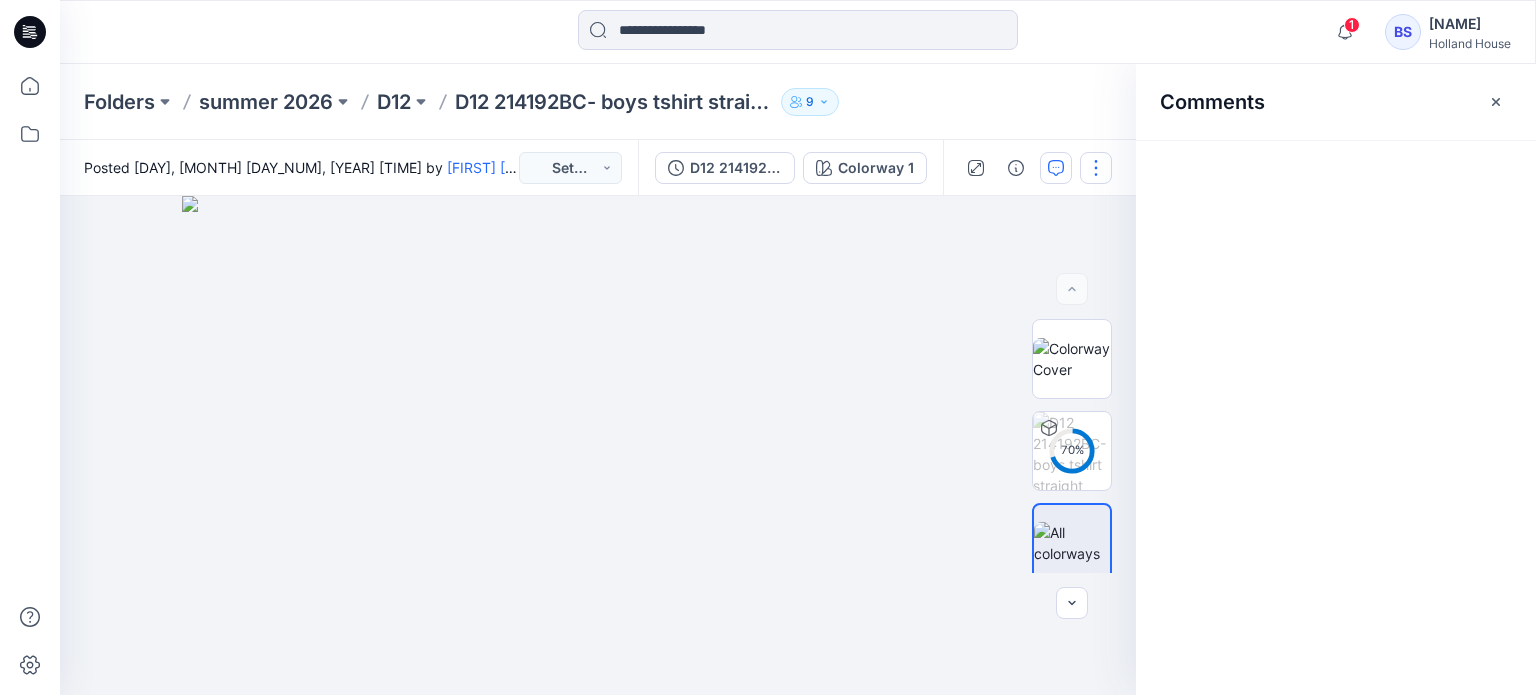 click at bounding box center [1096, 168] 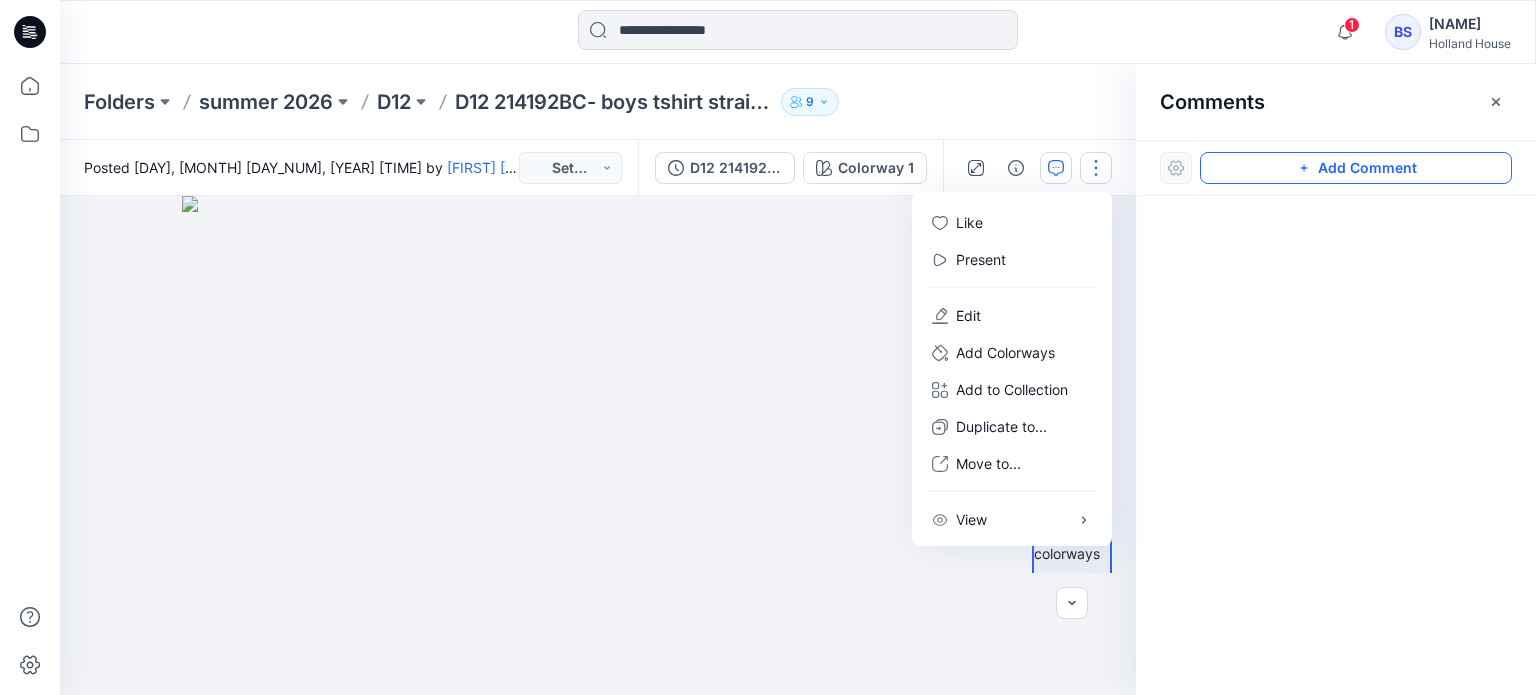 click on "Add Comment" at bounding box center [1356, 168] 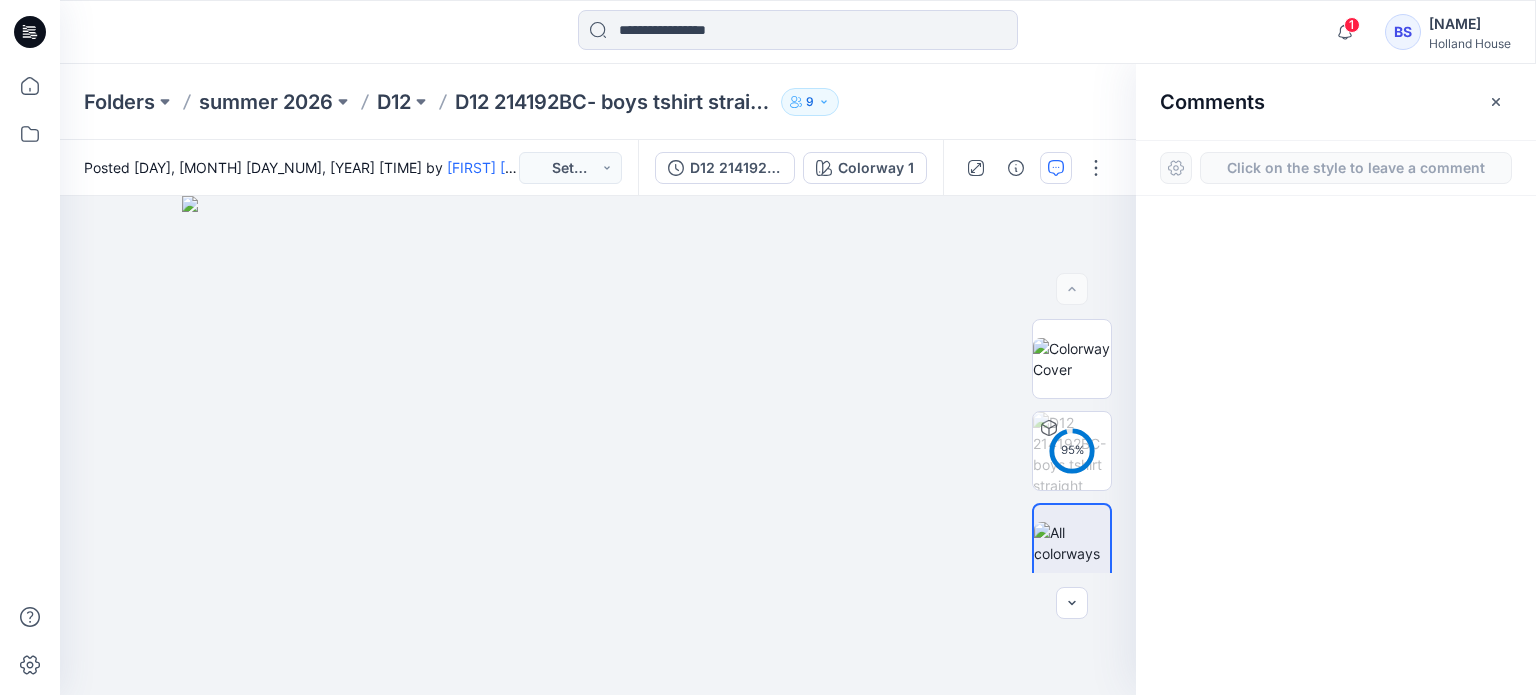 click on "Click on the style to leave a comment" at bounding box center (1356, 168) 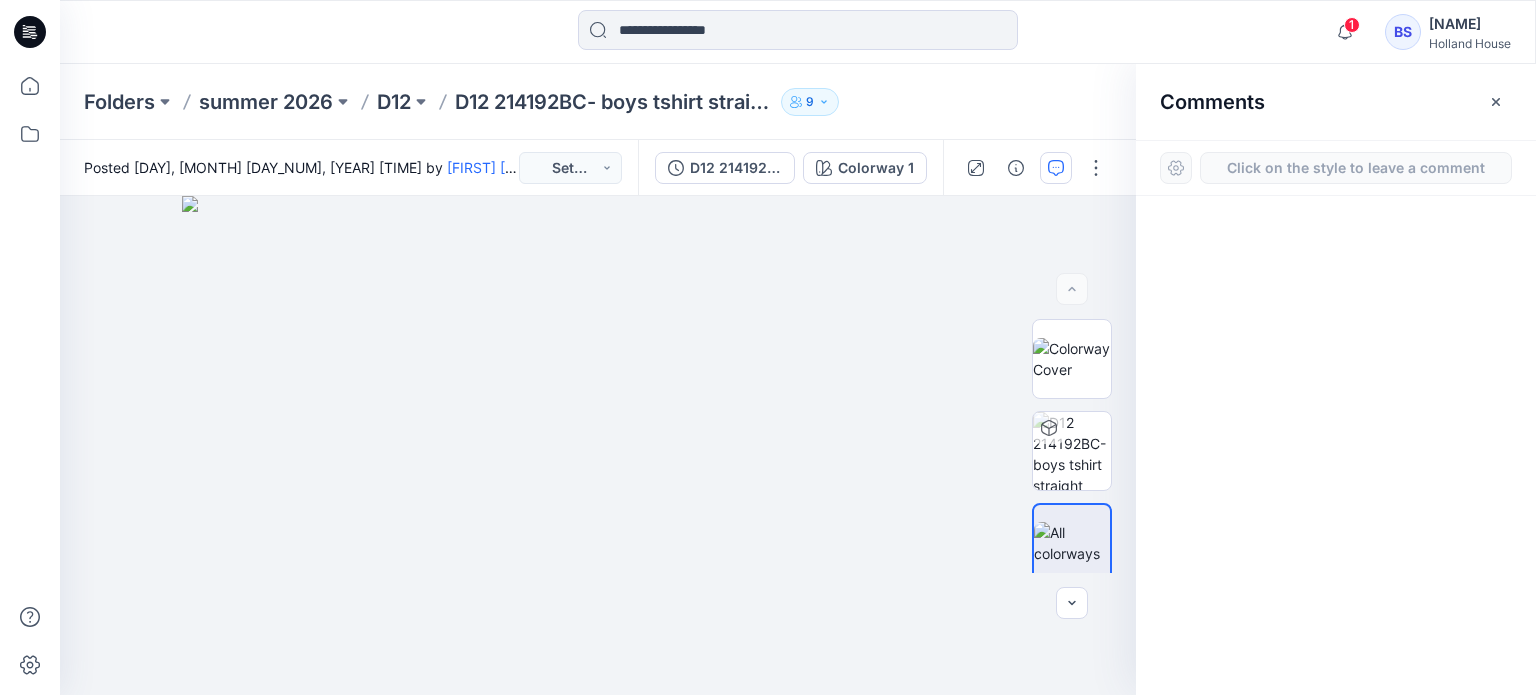 click on "Click on the style to leave a comment" at bounding box center (1356, 168) 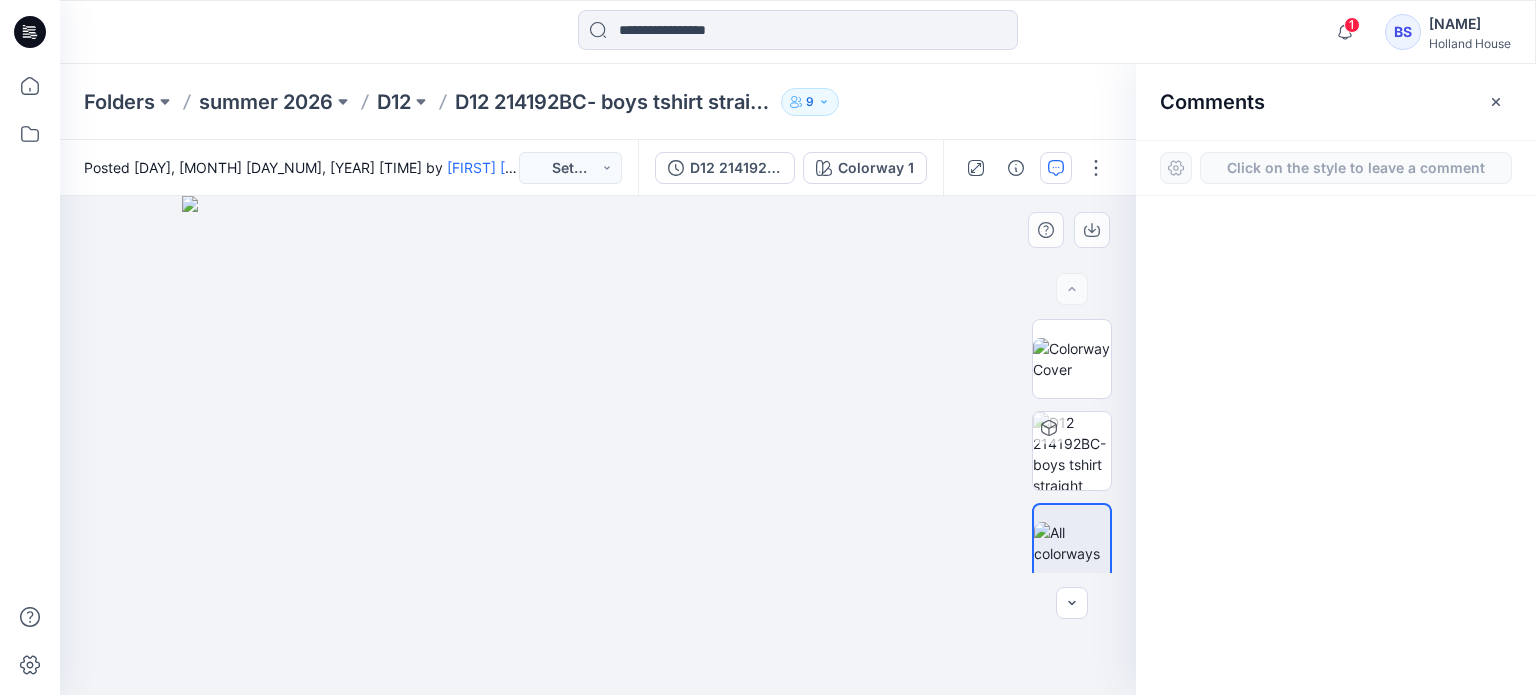 click on "1" at bounding box center [598, 445] 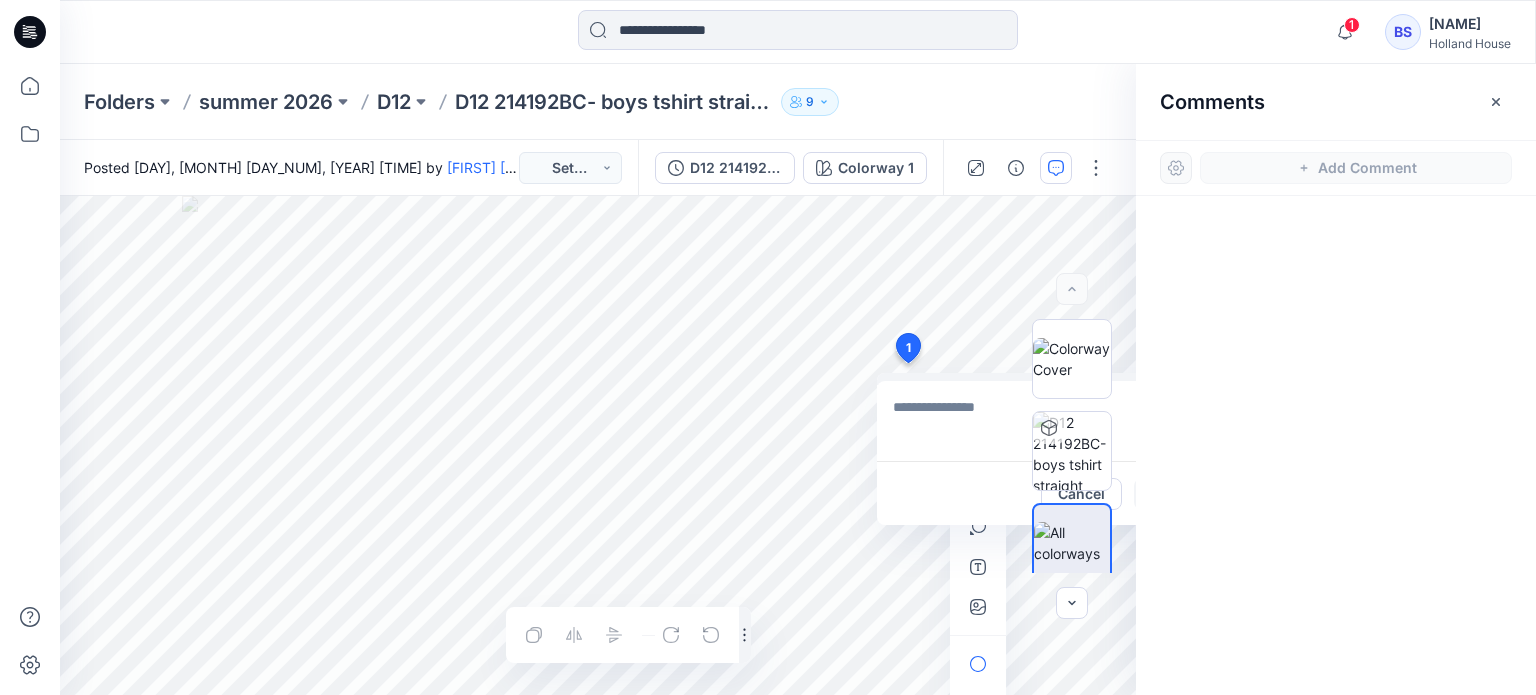 type on "*" 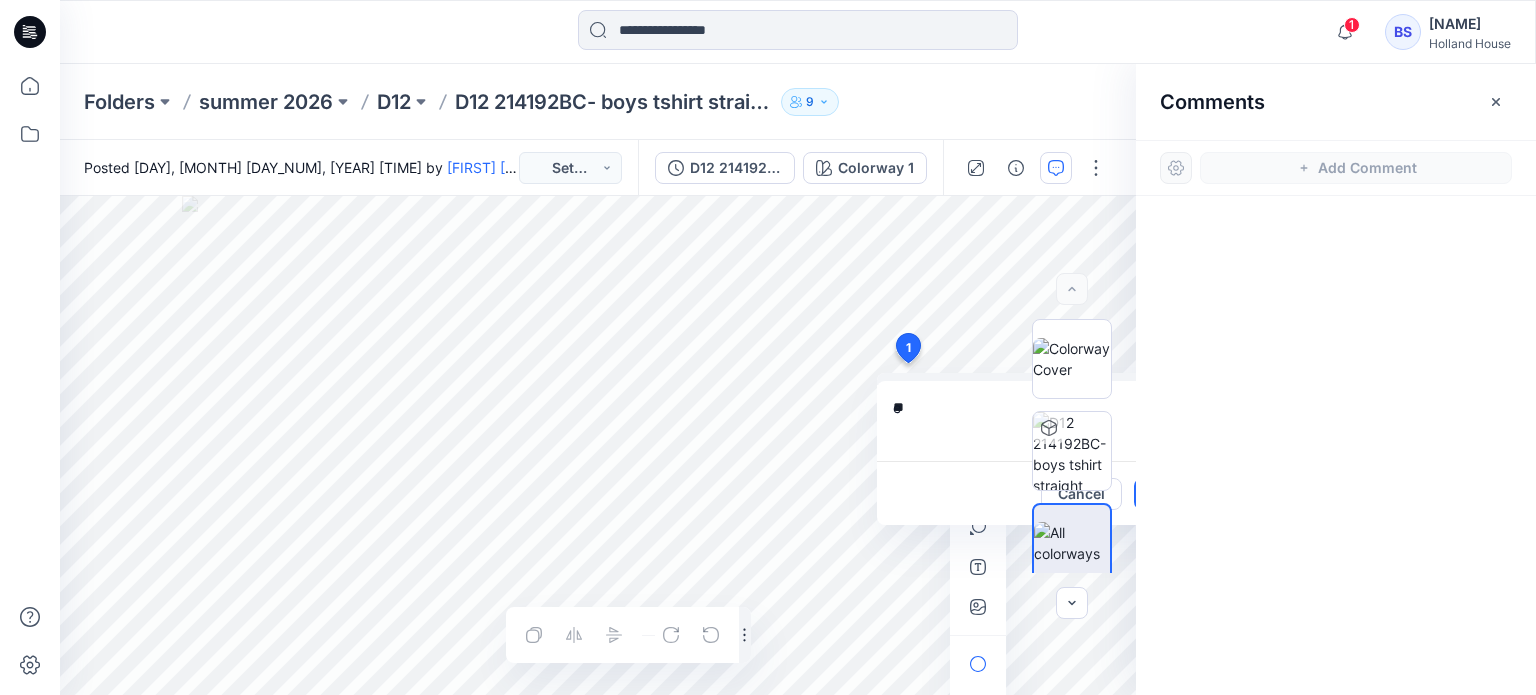 type on "*" 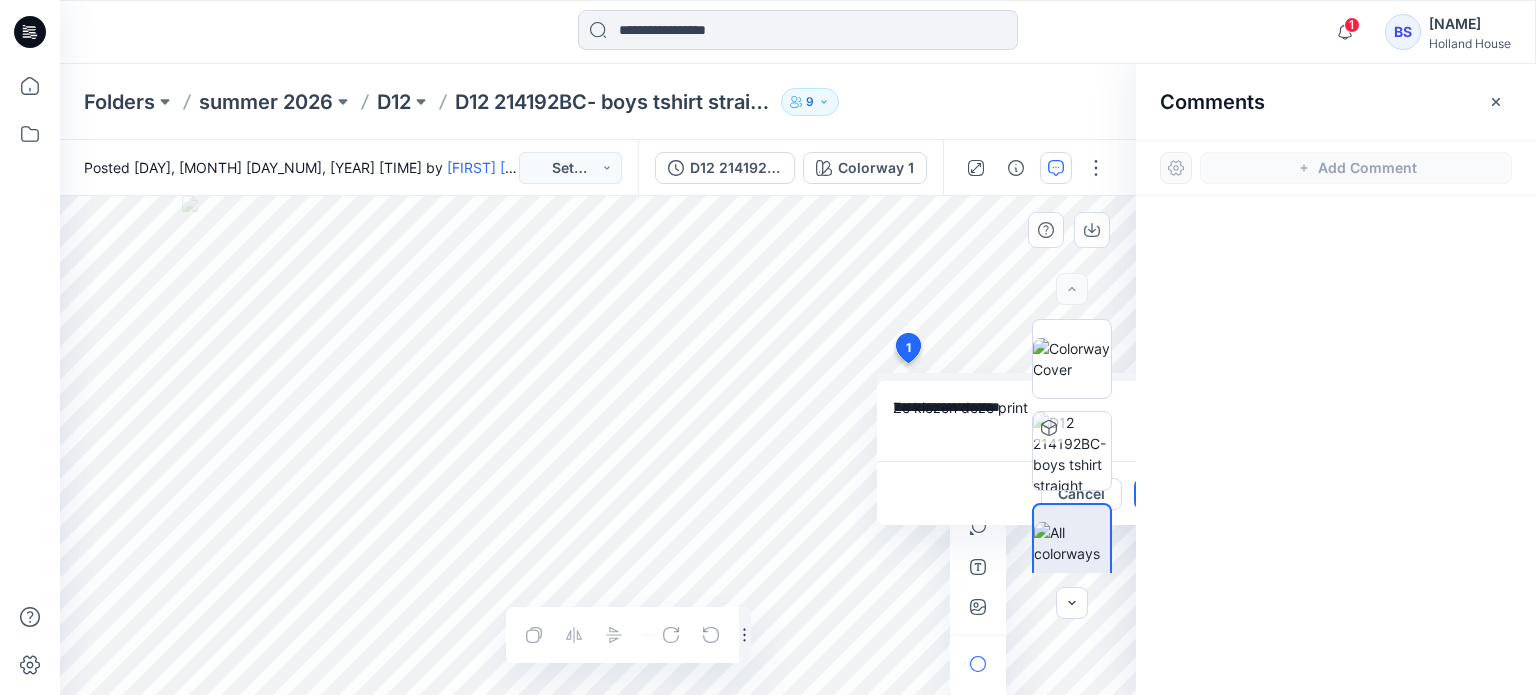 type on "**********" 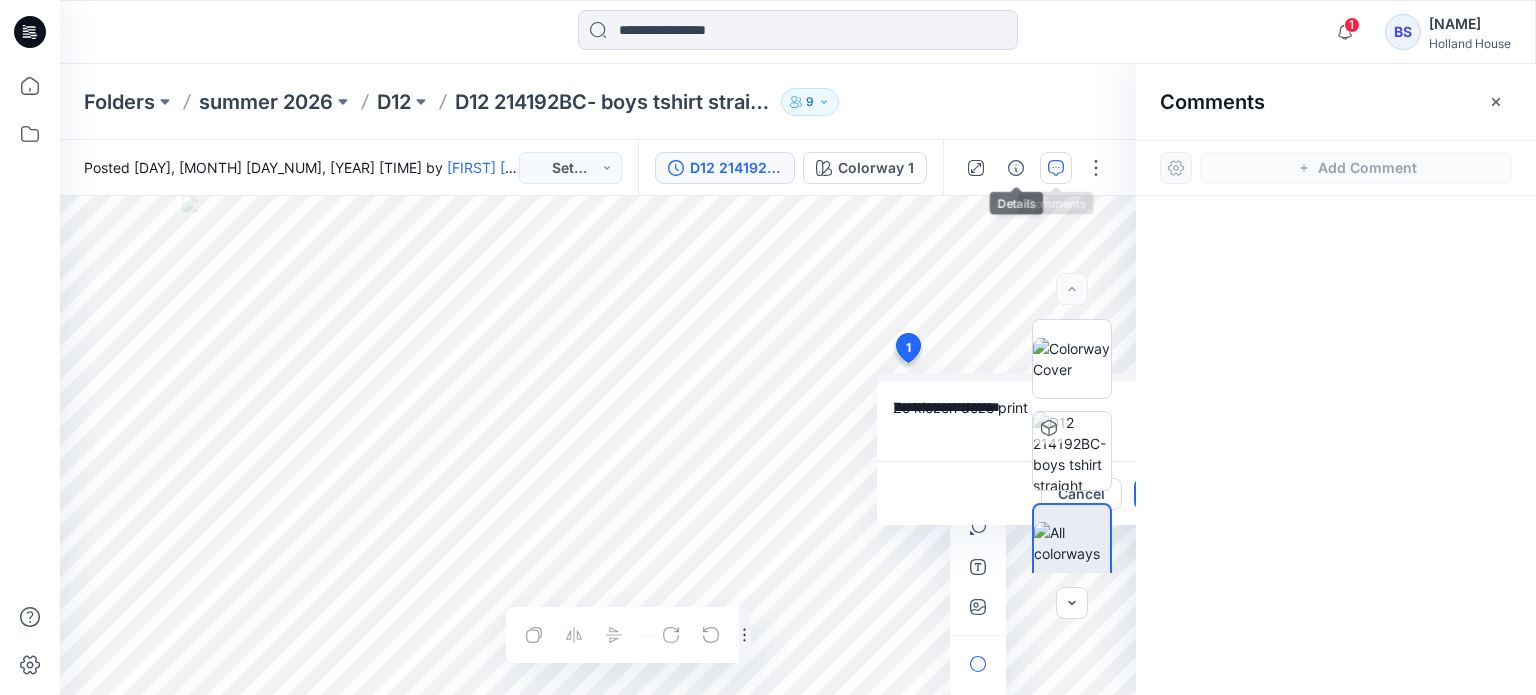 click 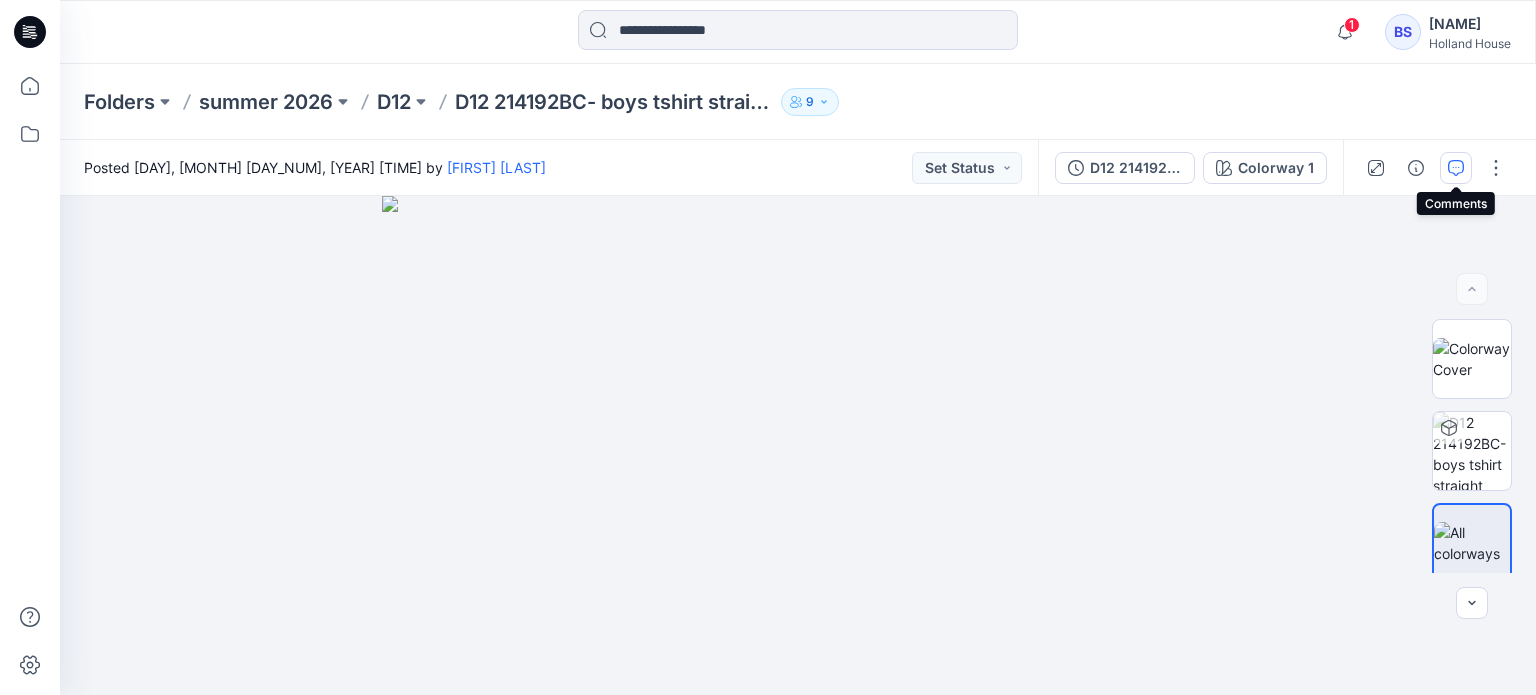 click 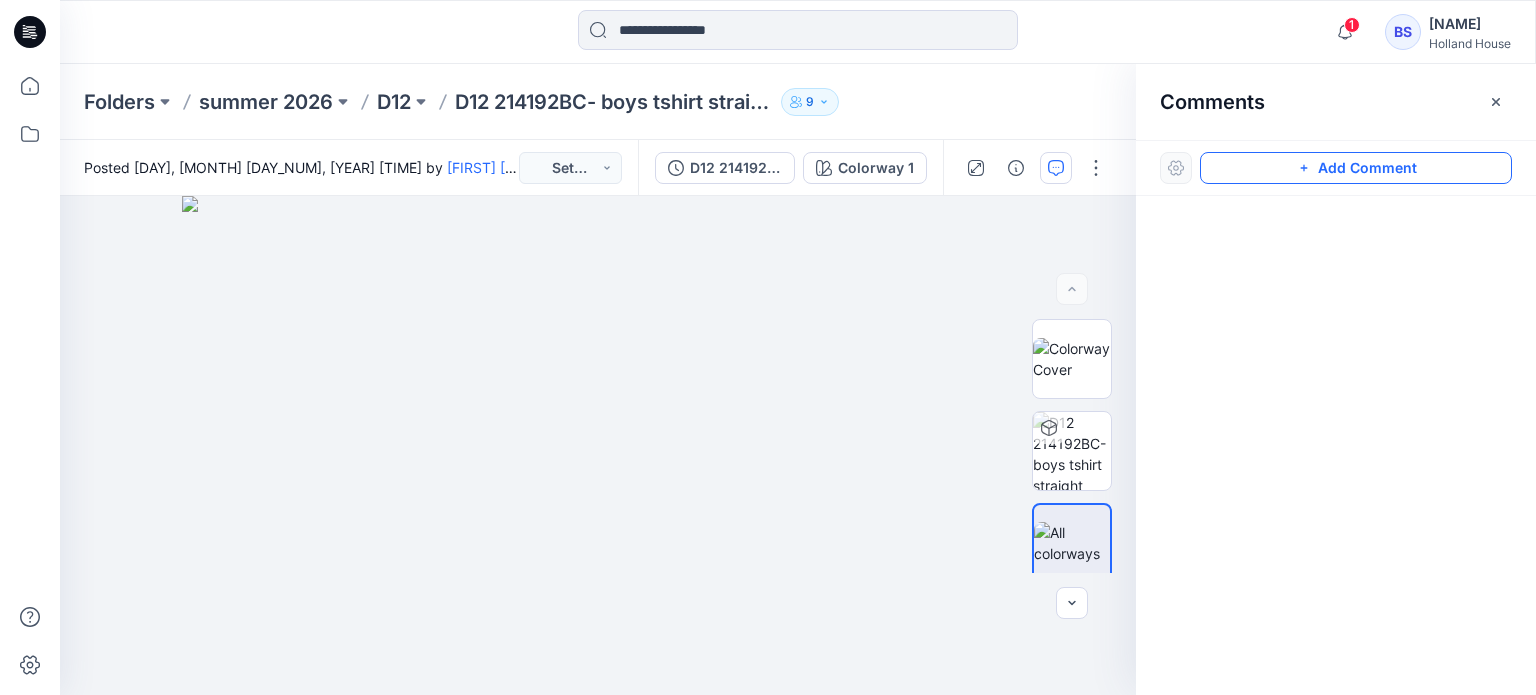 click on "Add Comment" at bounding box center [1356, 168] 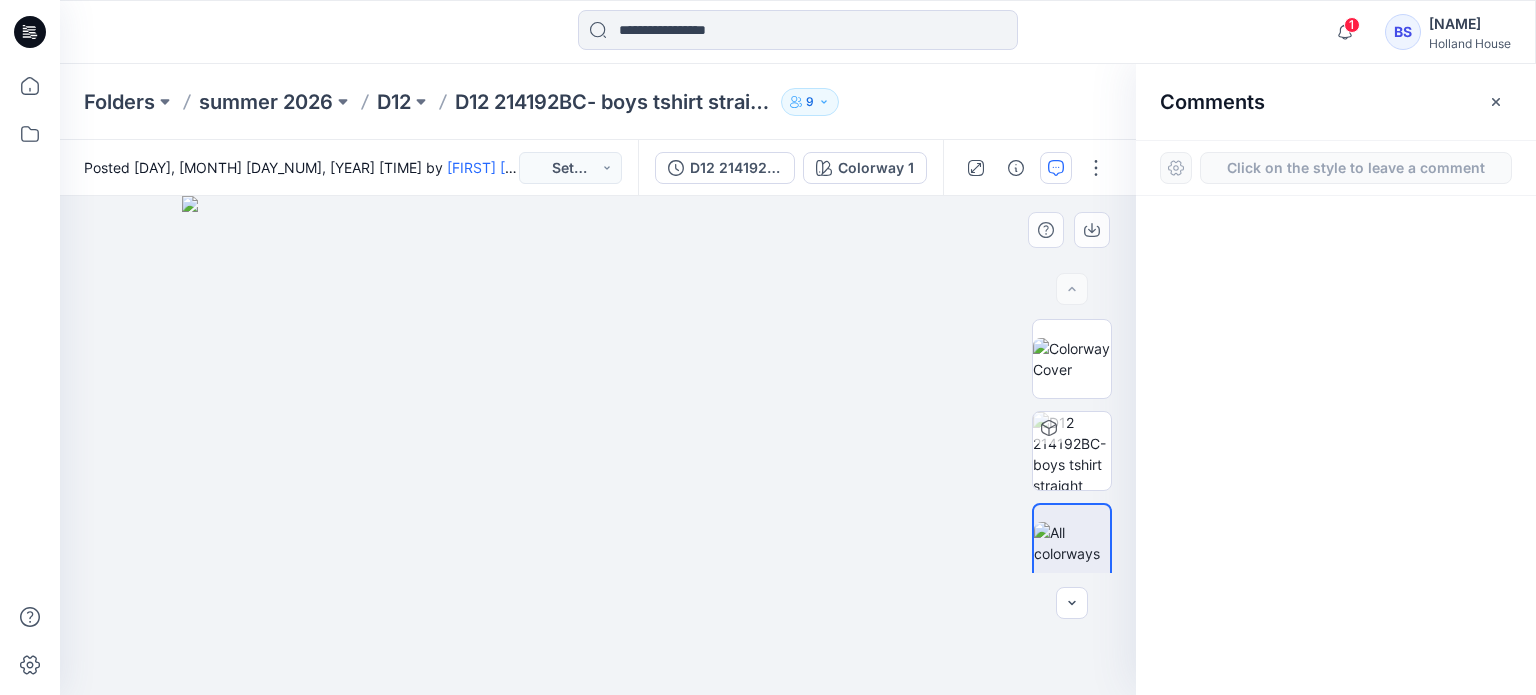 click on "1" at bounding box center [598, 445] 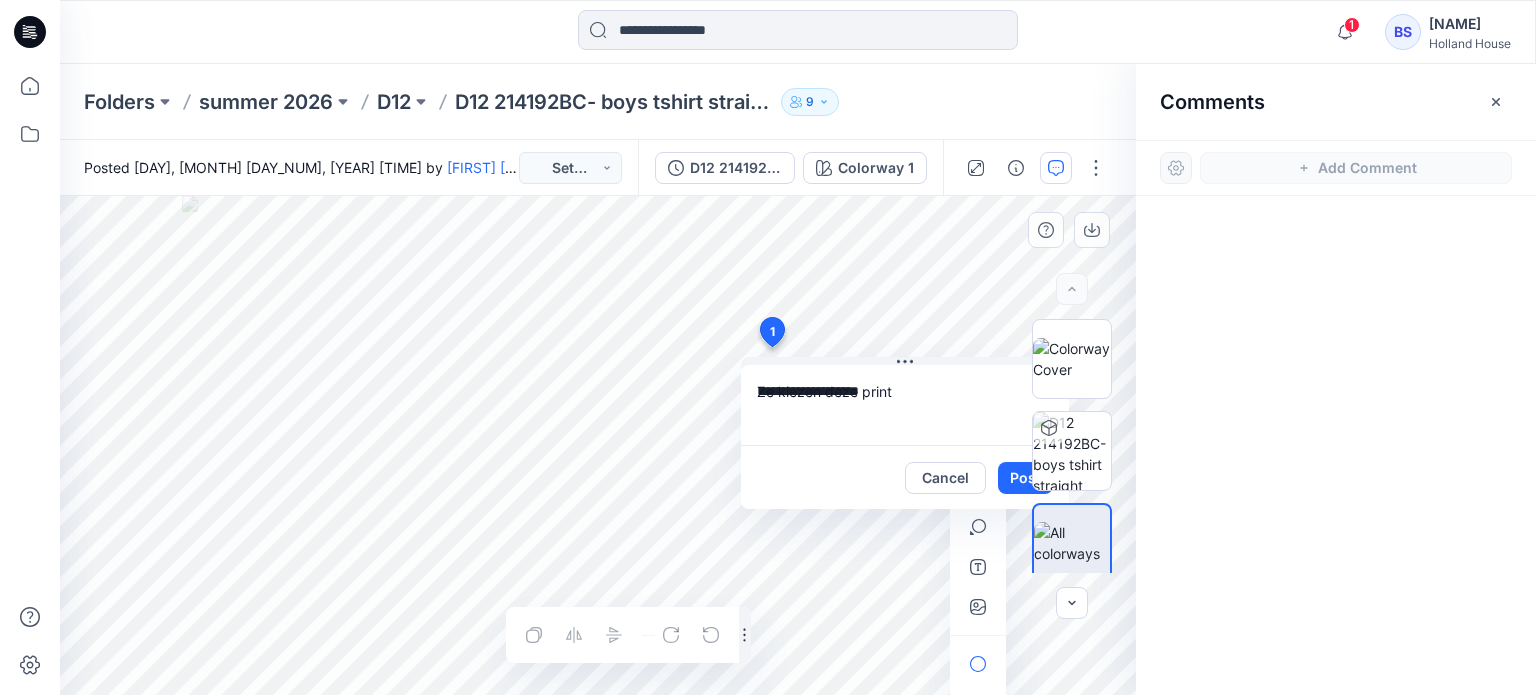 type on "**********" 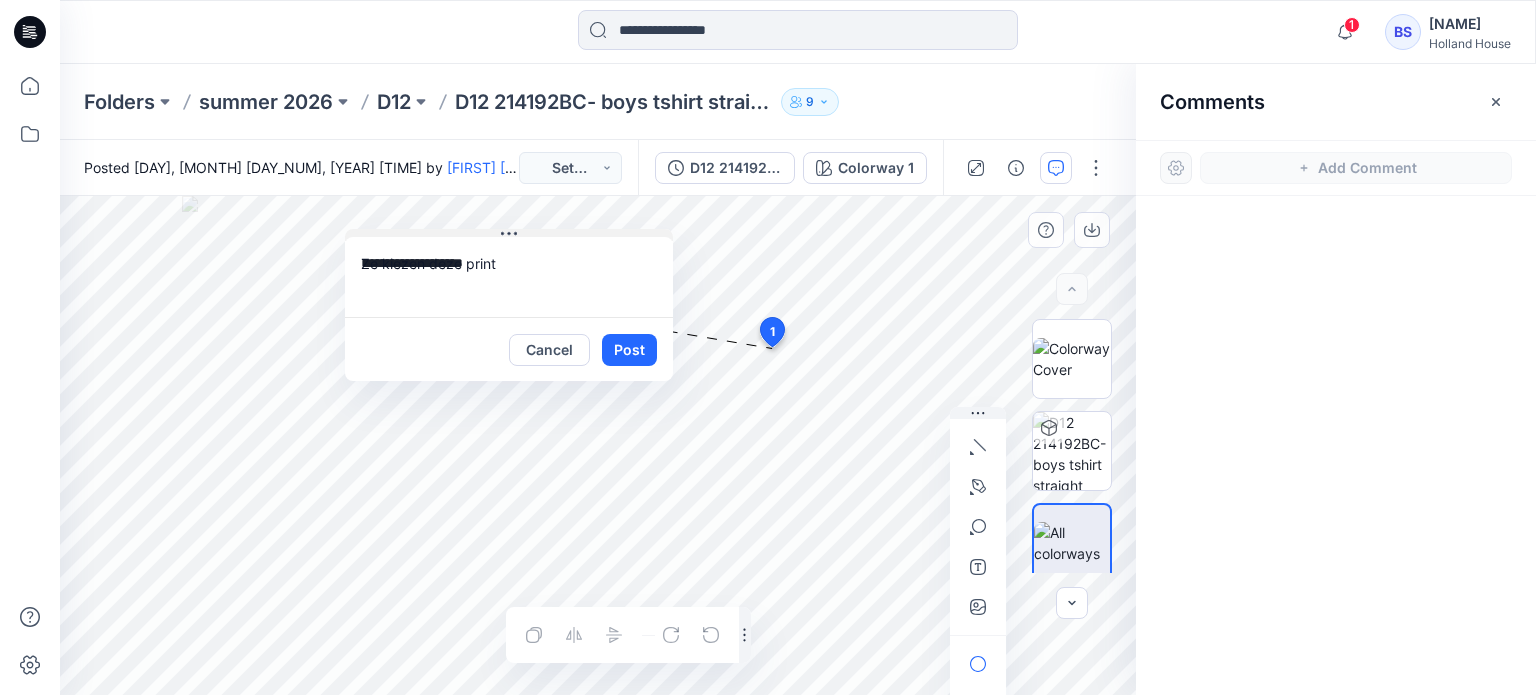 drag, startPoint x: 900, startPoint y: 359, endPoint x: 504, endPoint y: 231, distance: 416.17303 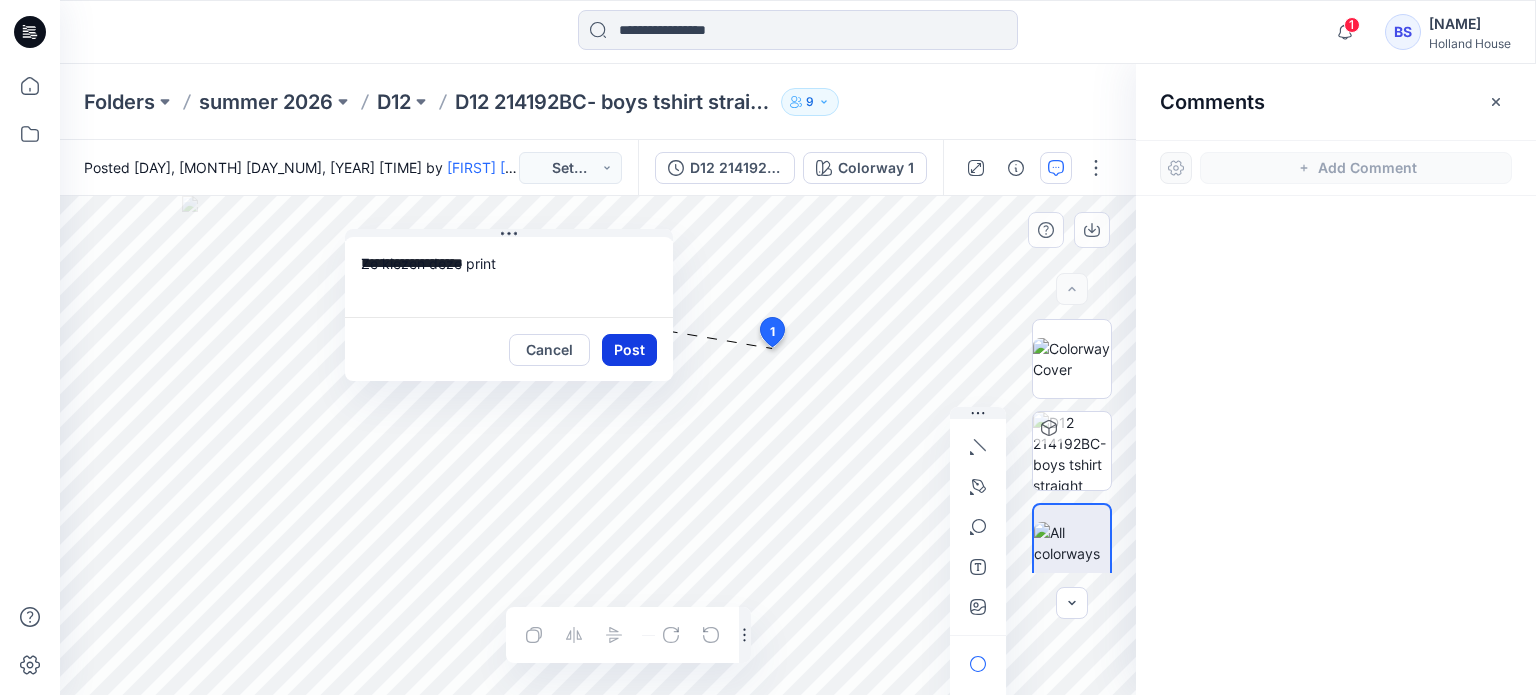 click on "Post" at bounding box center (629, 350) 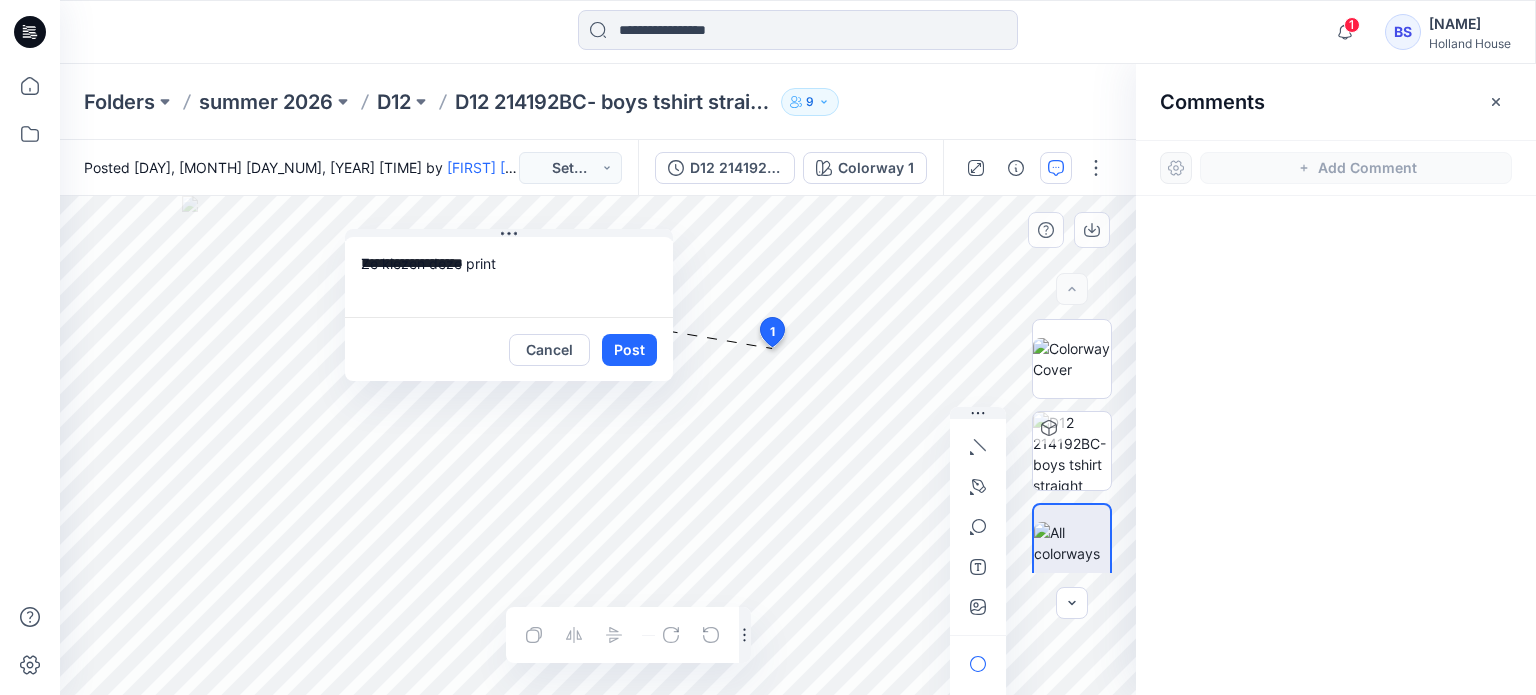 type 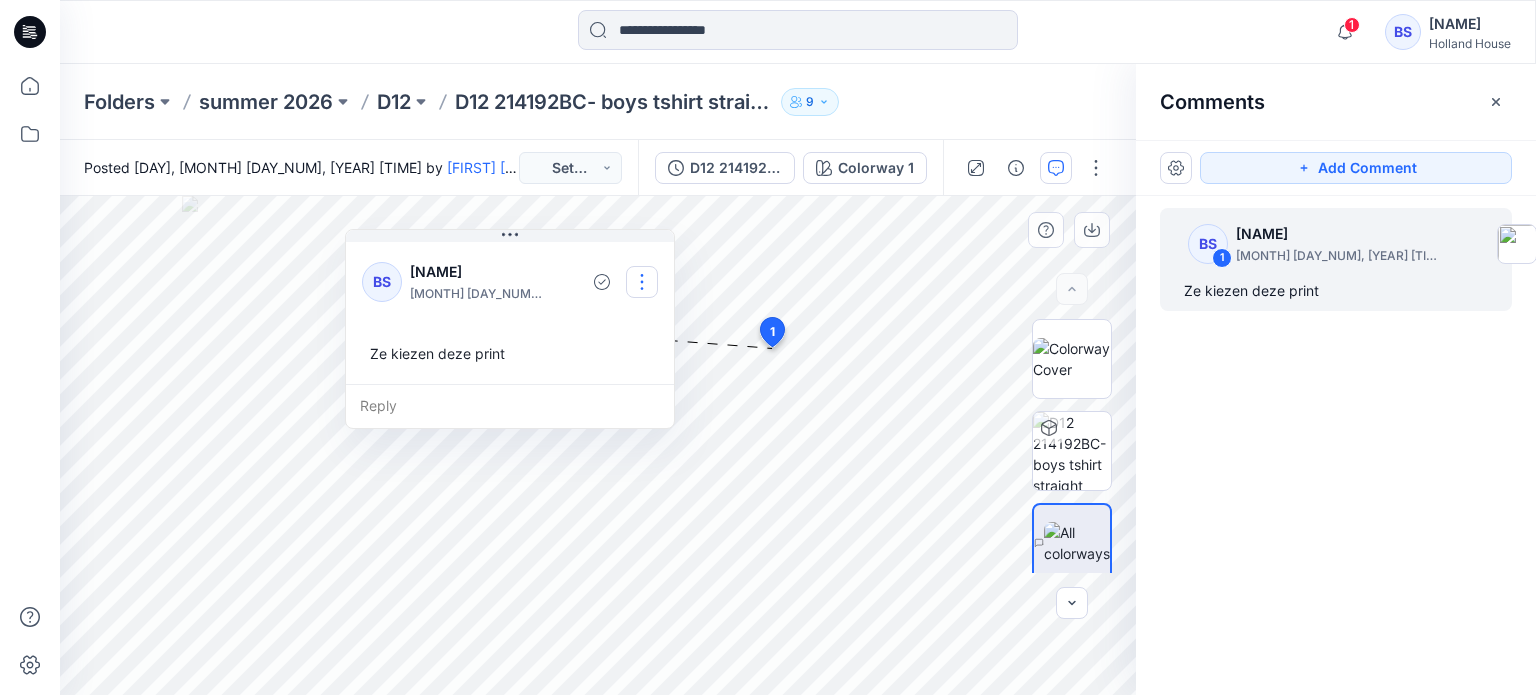click at bounding box center [642, 282] 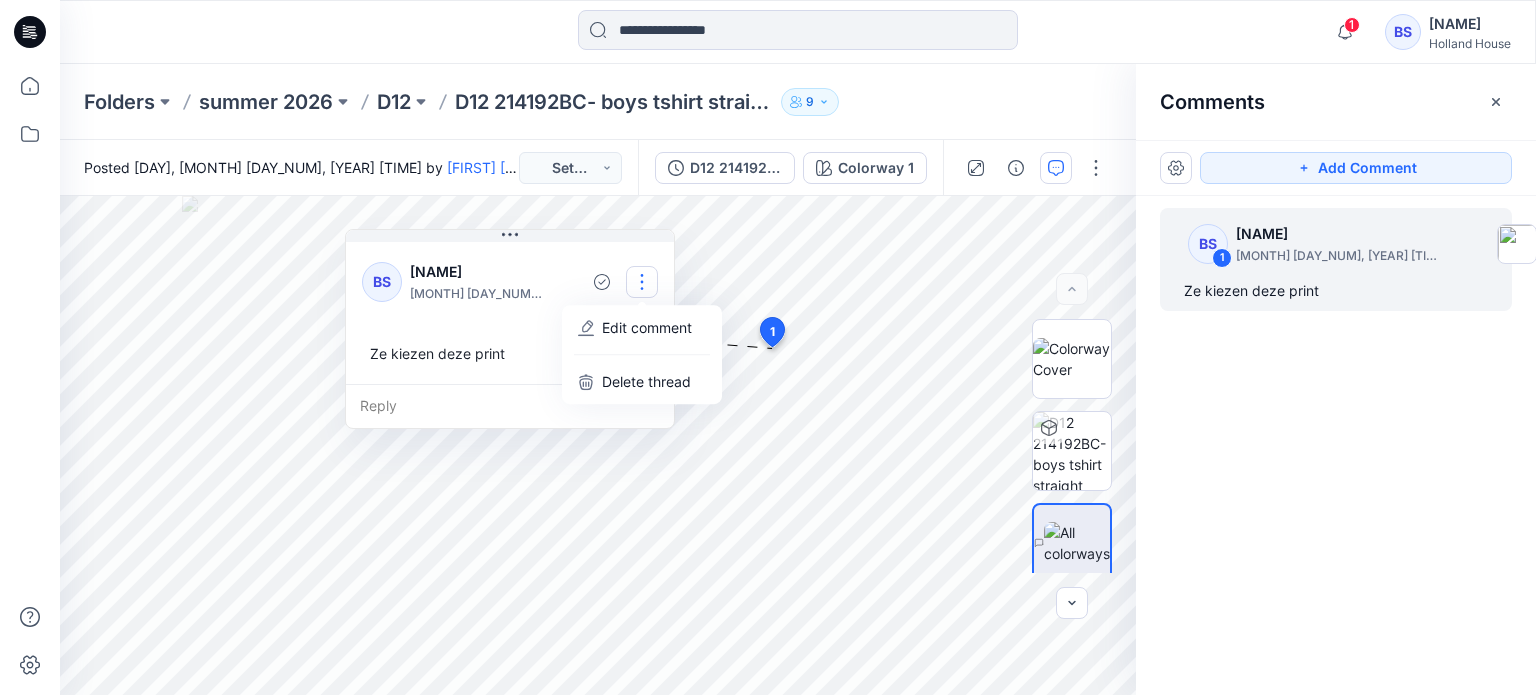click on "BS [NUMBER] [NAME] [MONTH] [DAY_NUM], [YEAR] [TIME] Ze kiezen deze print" at bounding box center (1336, 408) 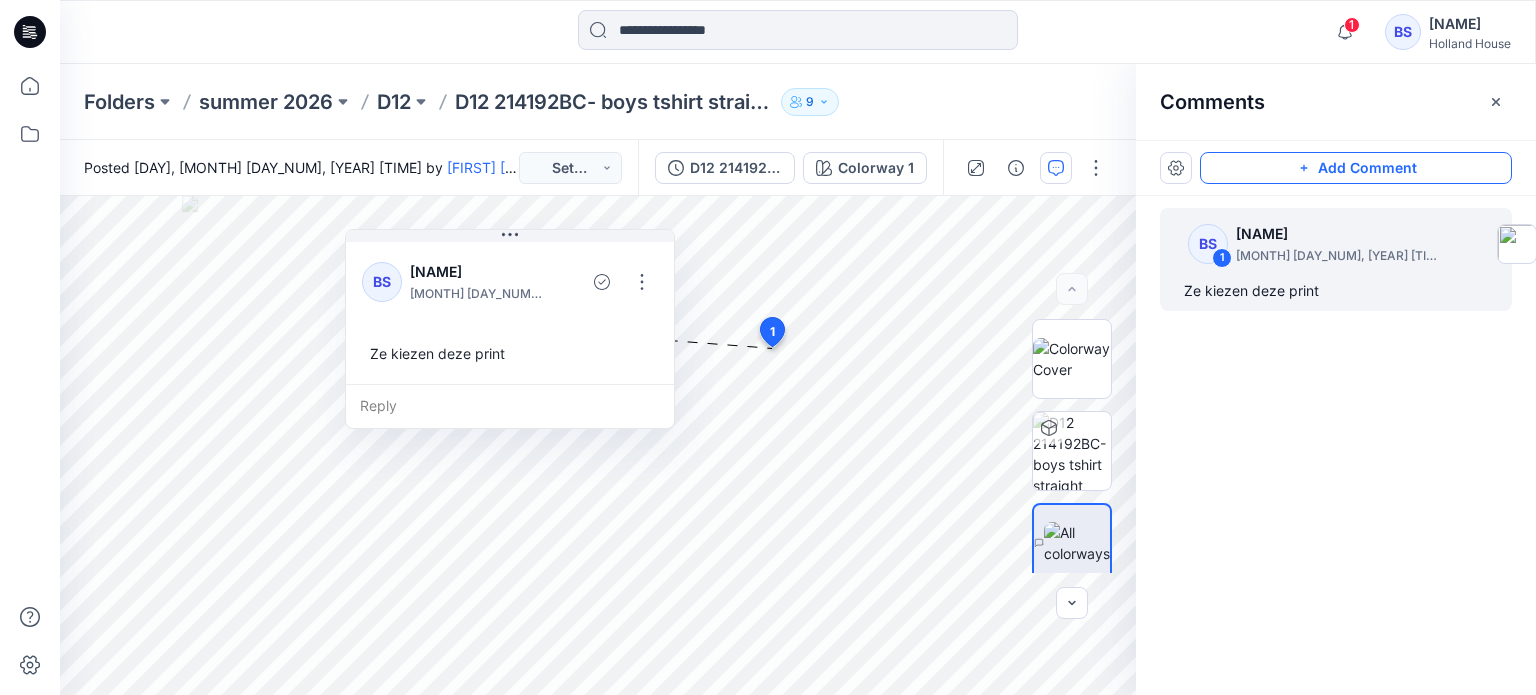 click on "Add Comment" at bounding box center (1356, 168) 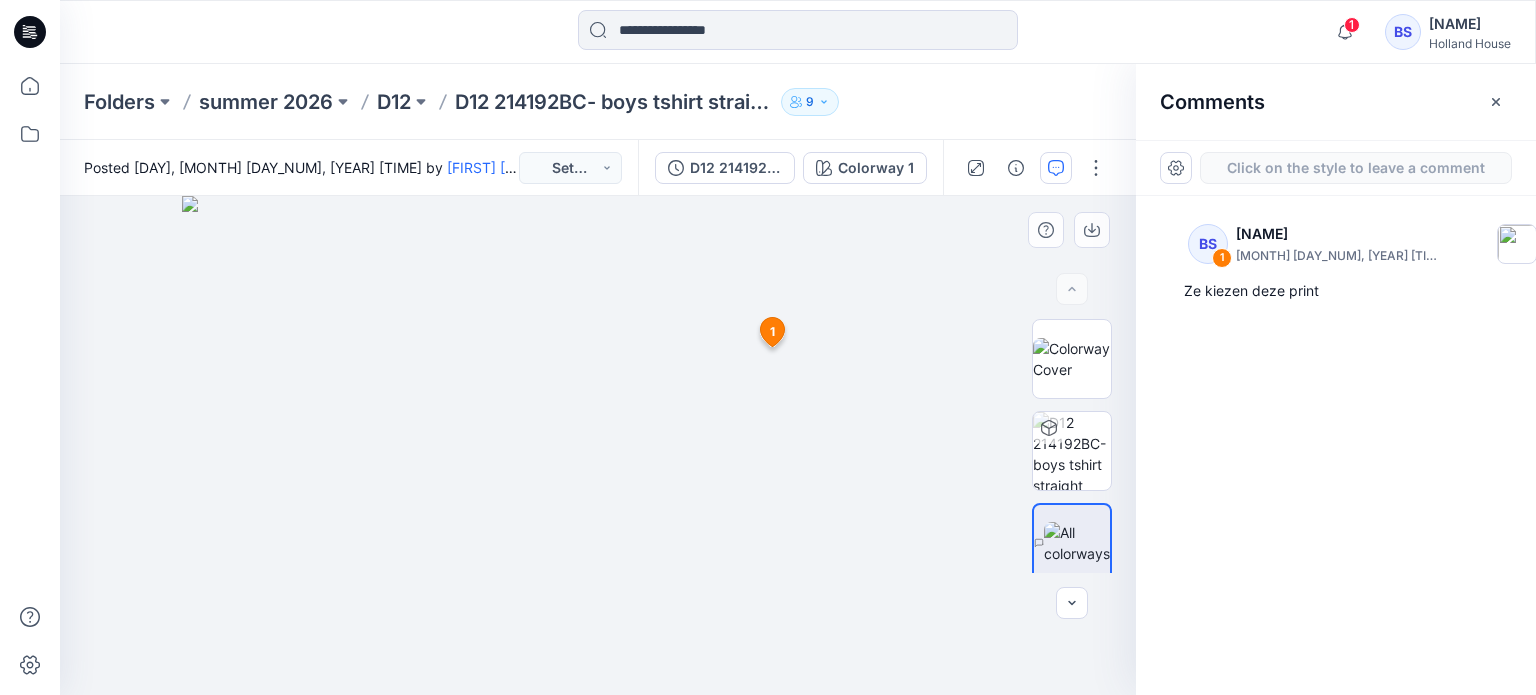 click on "[NUMBER] BS [NAME] [MONTH] [DAY_NUM], [YEAR] [TIME] Ze kiezen deze print Reply" at bounding box center [598, 445] 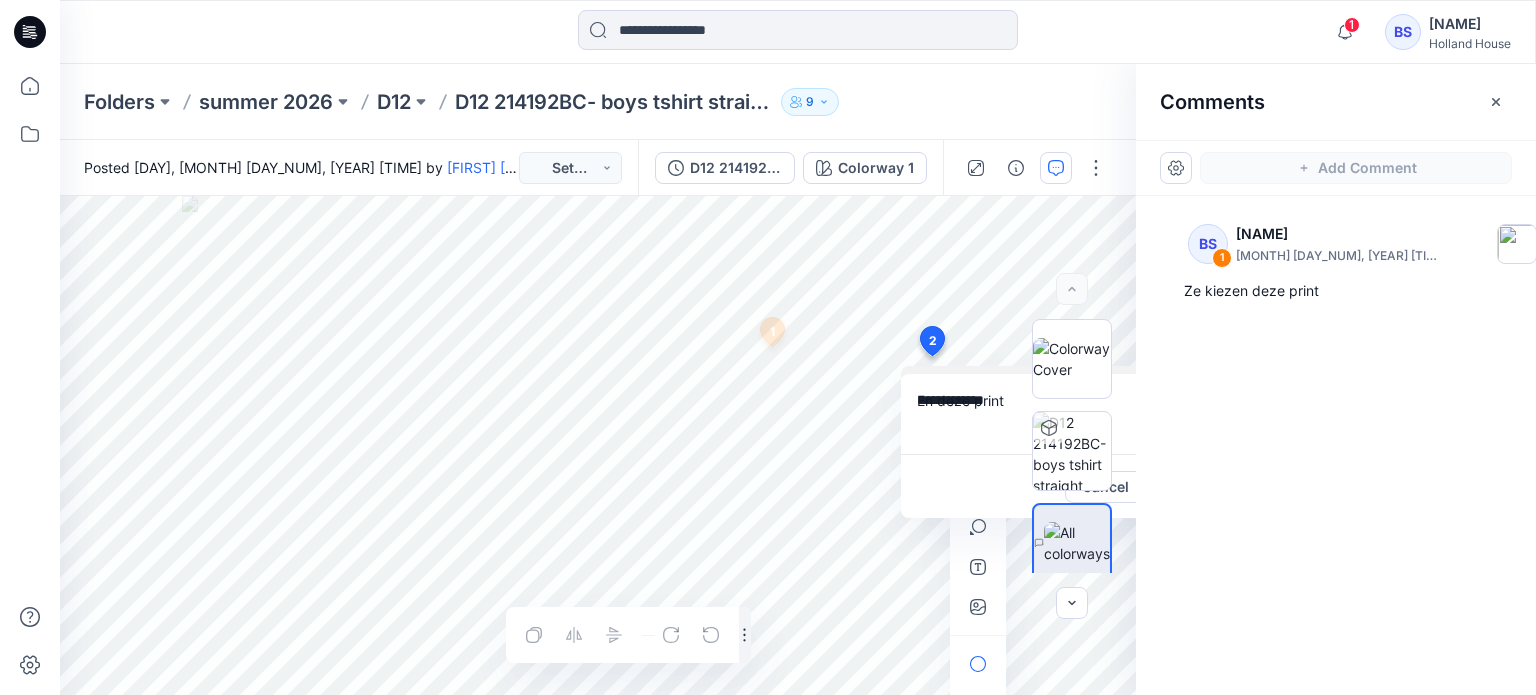 type on "**********" 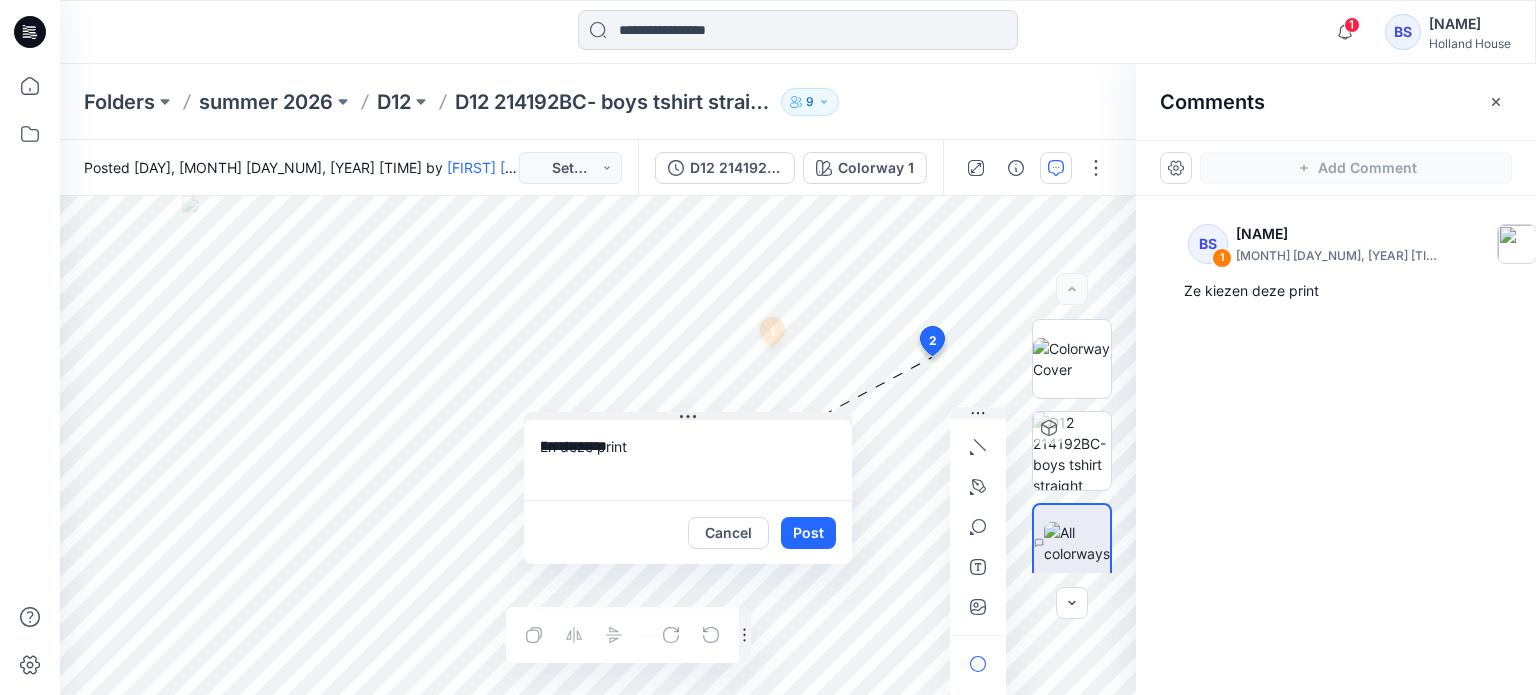 drag, startPoint x: 1002, startPoint y: 369, endPoint x: 625, endPoint y: 415, distance: 379.796 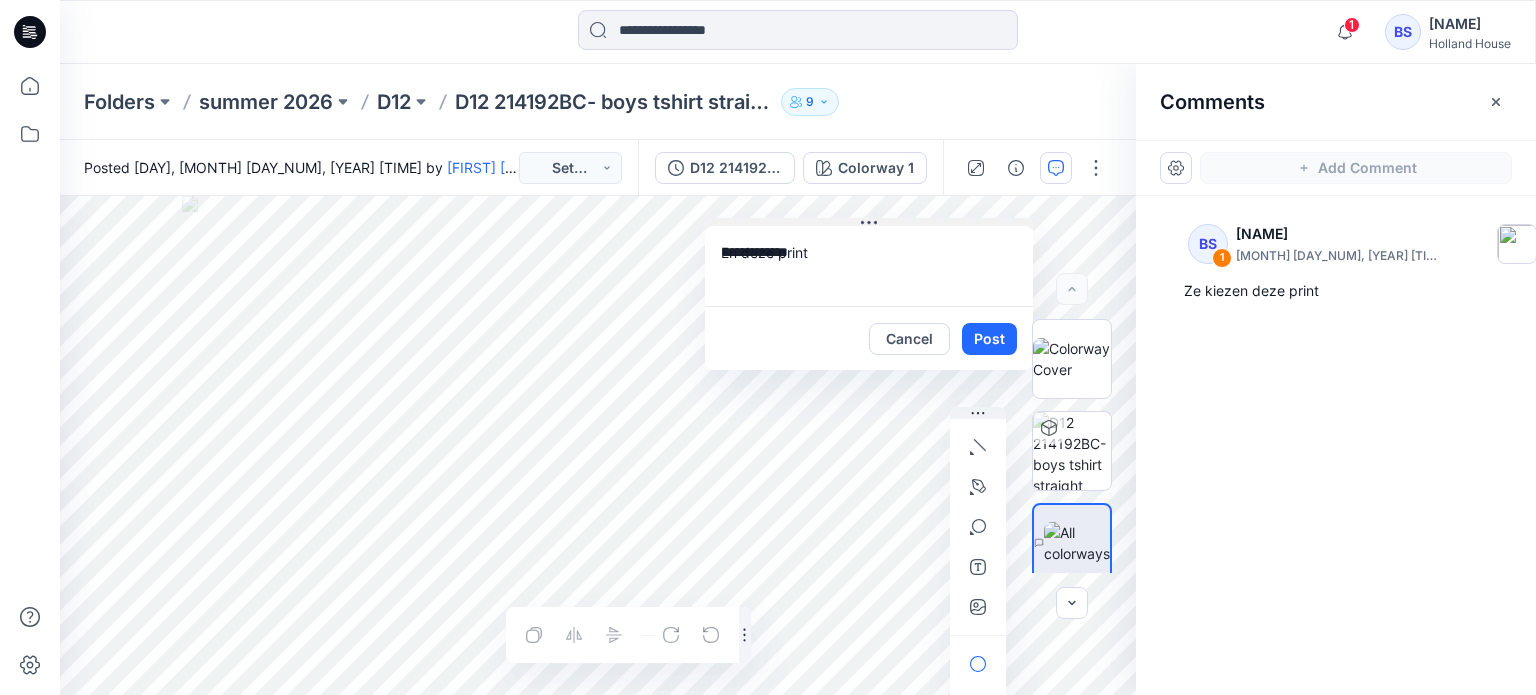 drag, startPoint x: 684, startPoint y: 417, endPoint x: 863, endPoint y: 219, distance: 266.9176 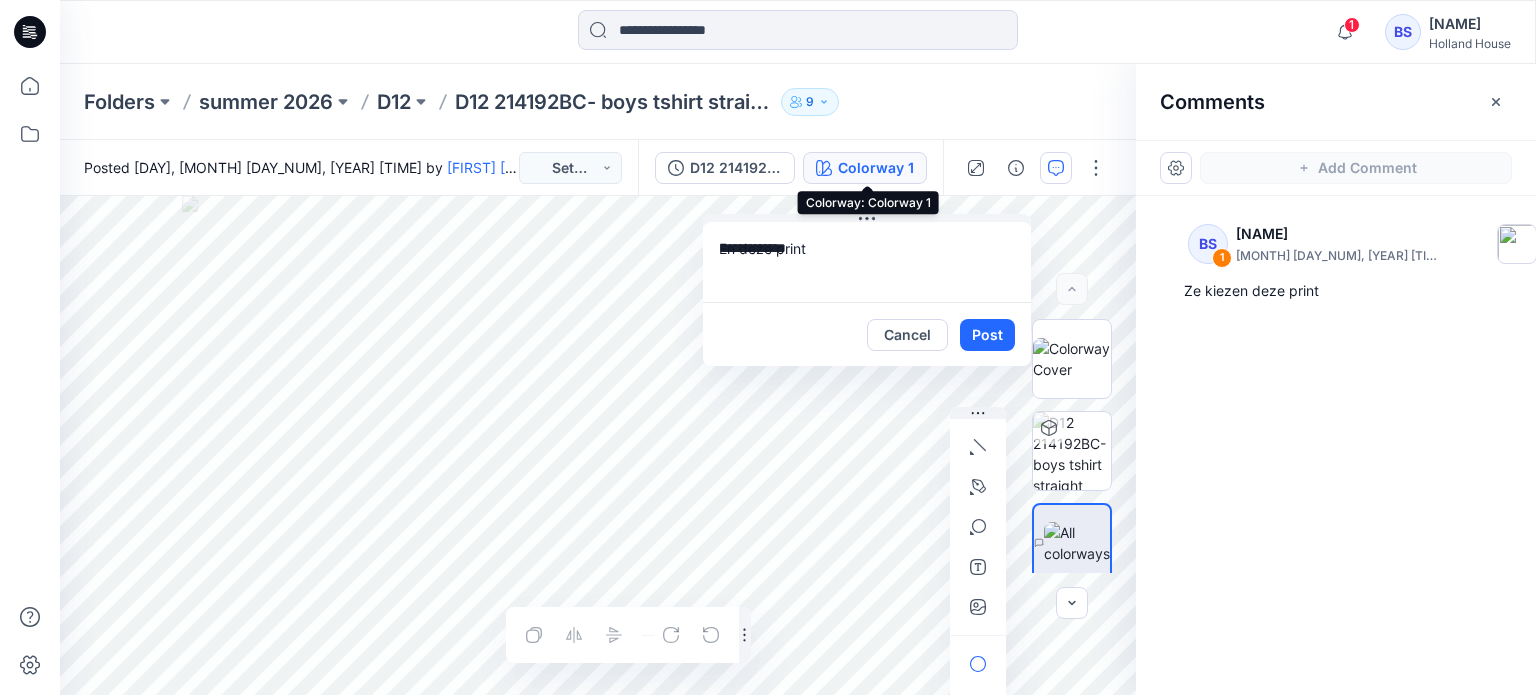 drag, startPoint x: 865, startPoint y: 215, endPoint x: 838, endPoint y: 179, distance: 45 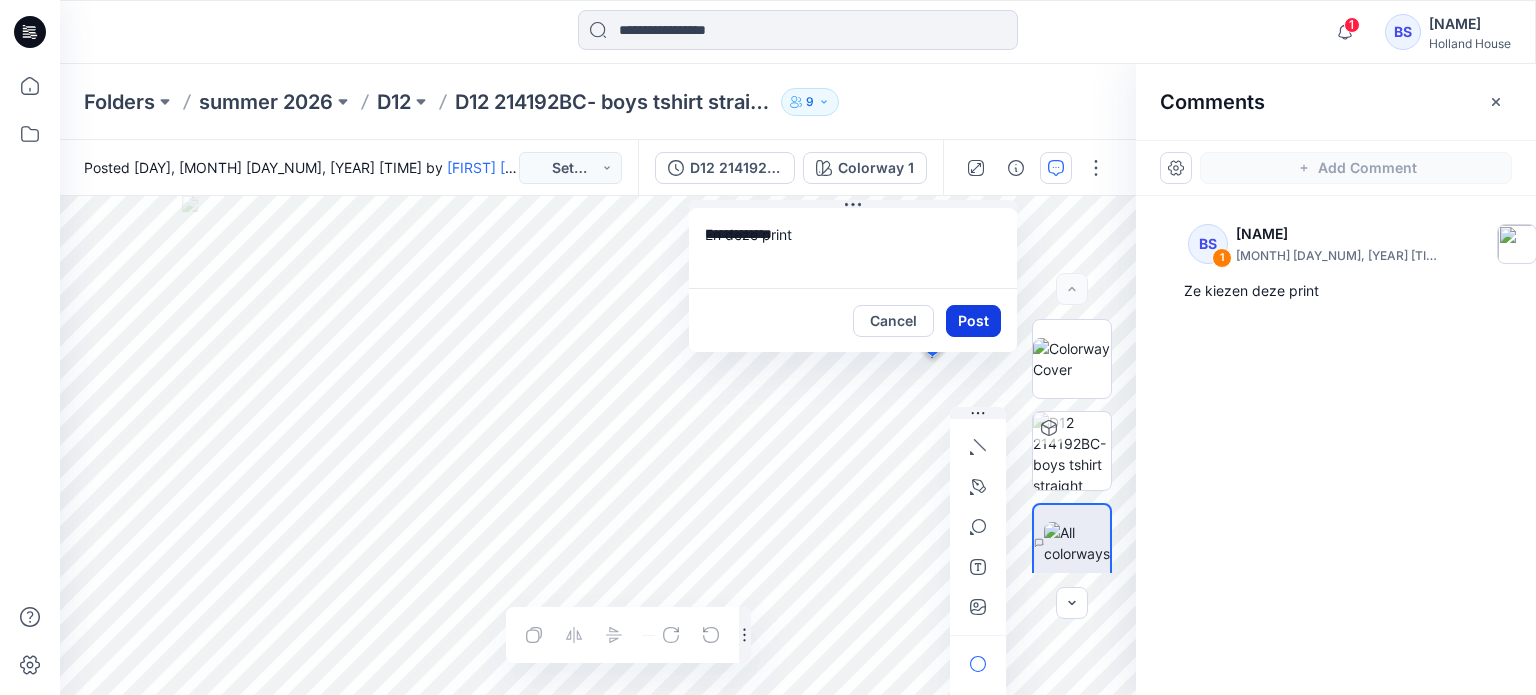 click on "Post" at bounding box center (973, 321) 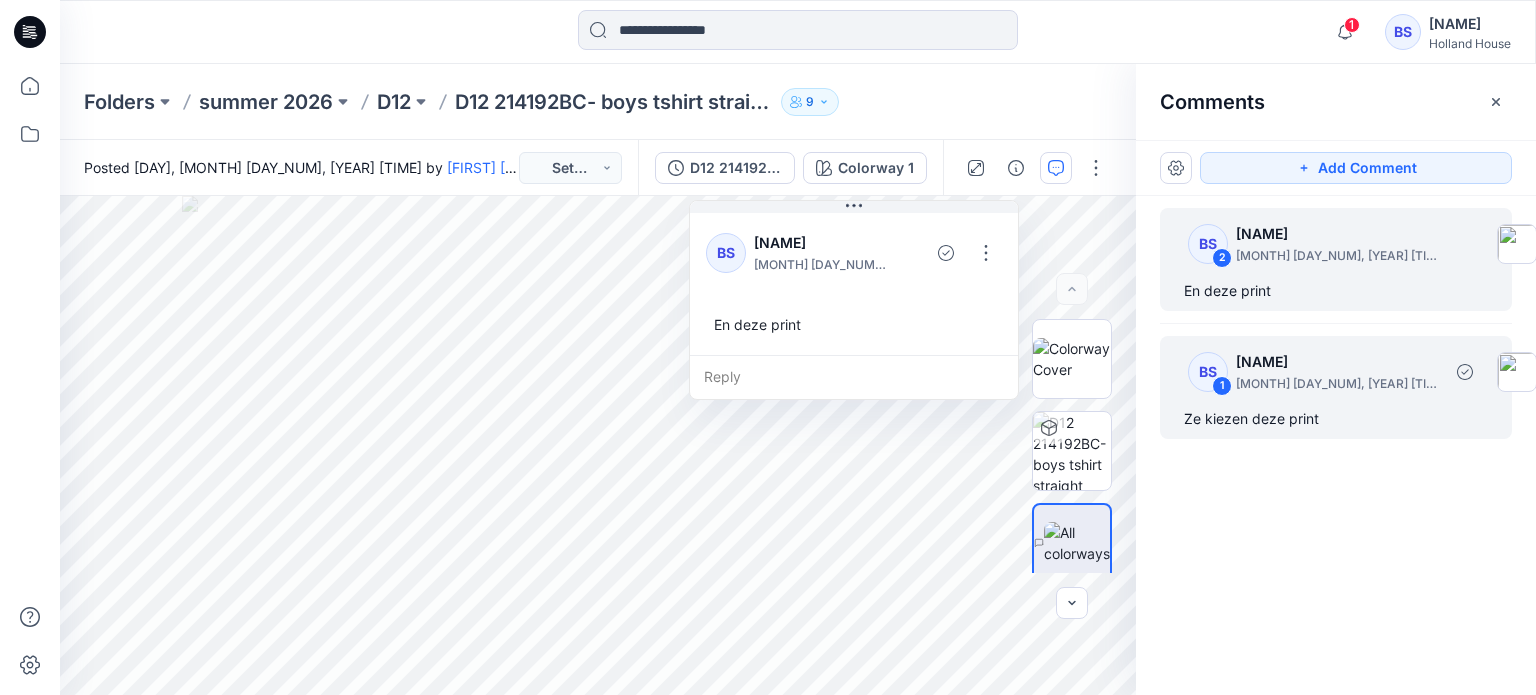 click on "[NAME]" at bounding box center (1338, 362) 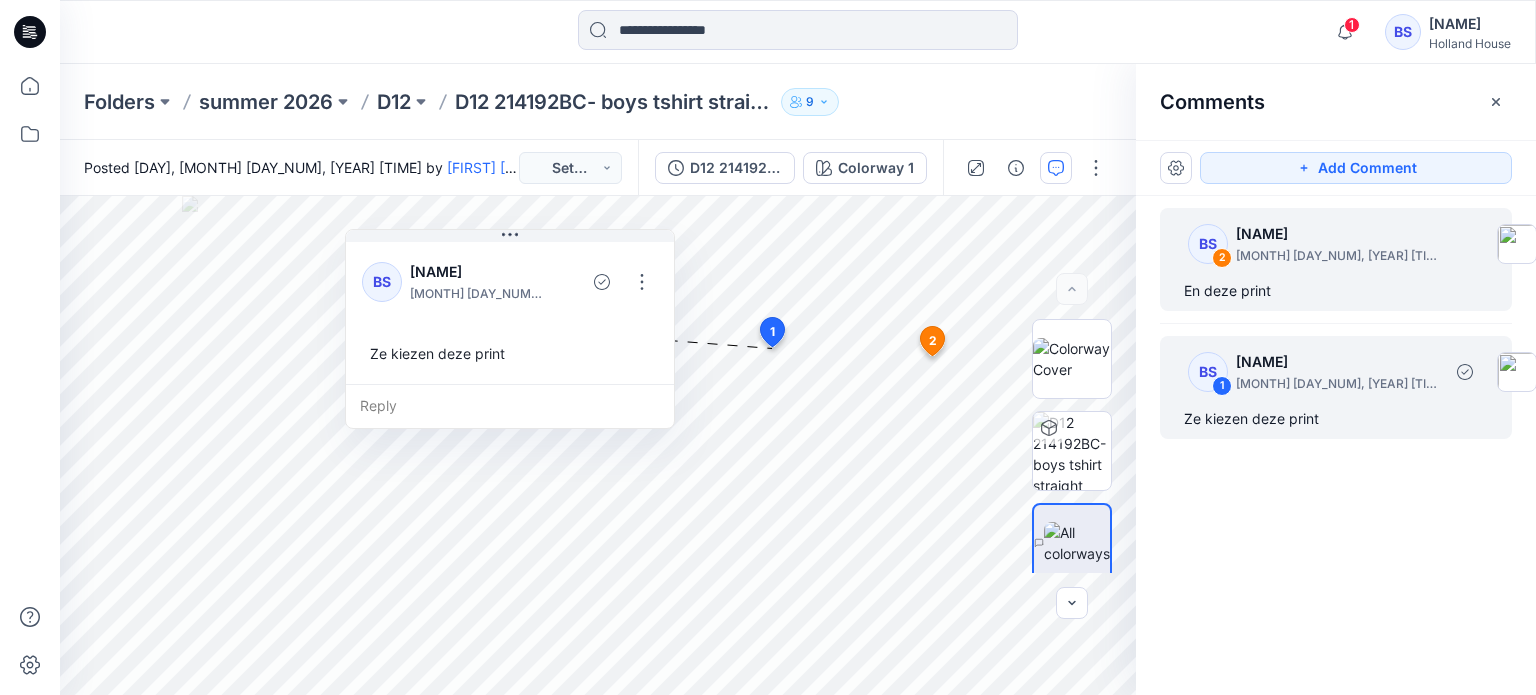 click on "En deze print" at bounding box center [1336, 291] 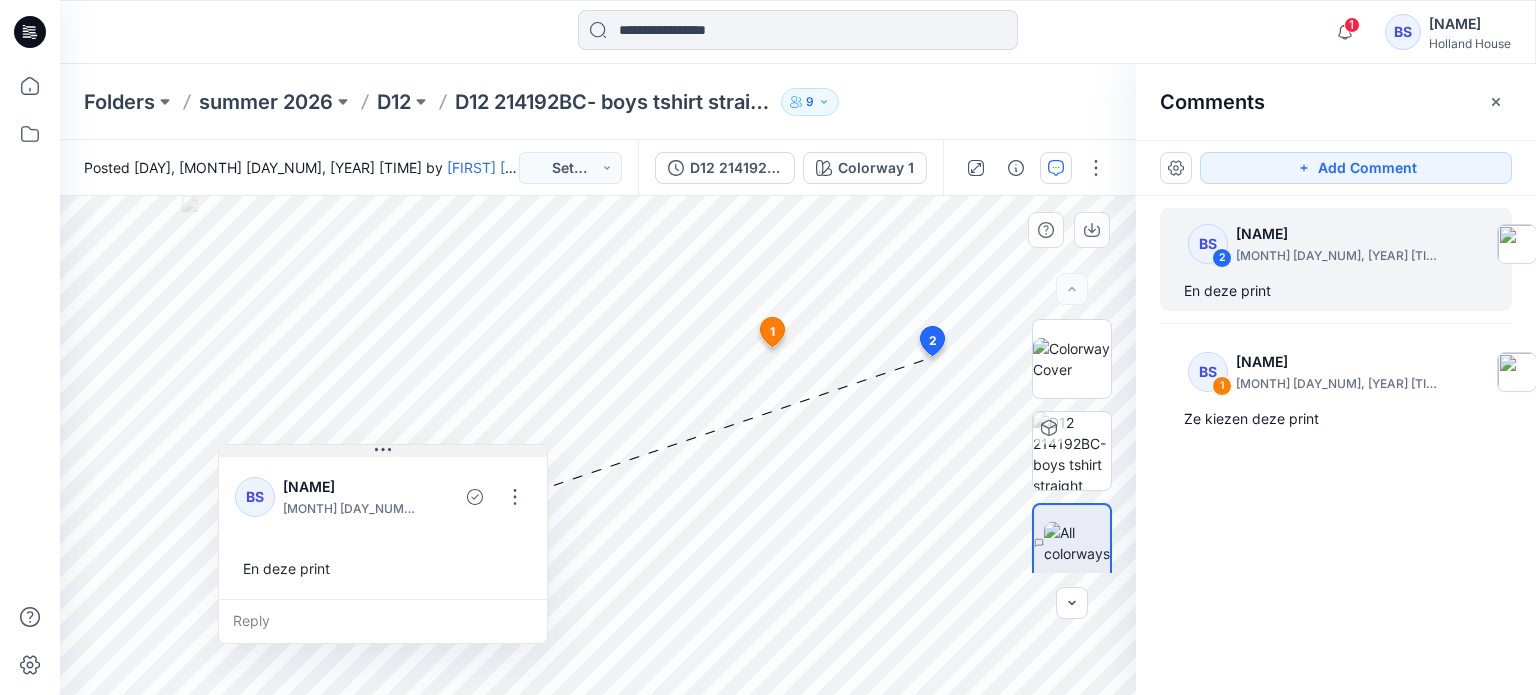 drag, startPoint x: 836, startPoint y: 211, endPoint x: 365, endPoint y: 455, distance: 530.4498 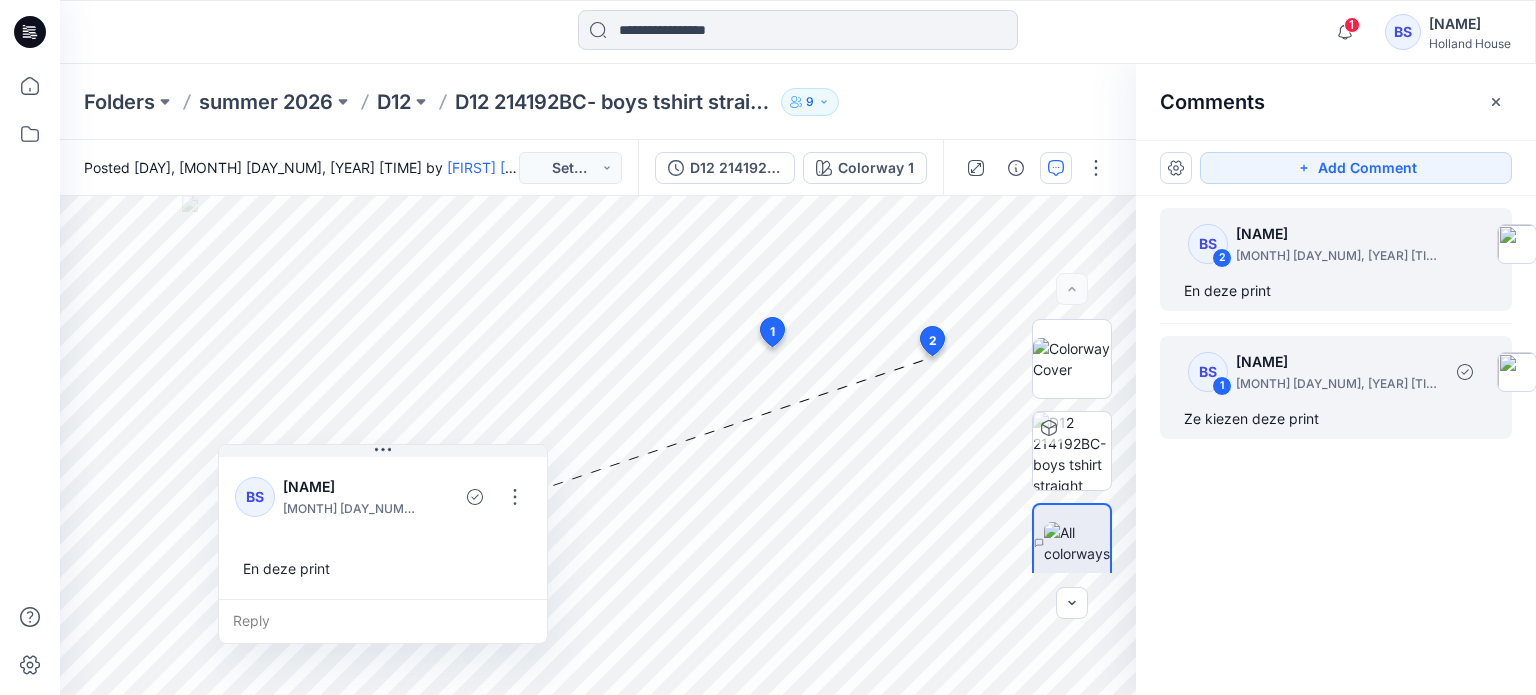 click on "[MONTH] [DAY_NUM], [YEAR] [TIME]" at bounding box center (1338, 384) 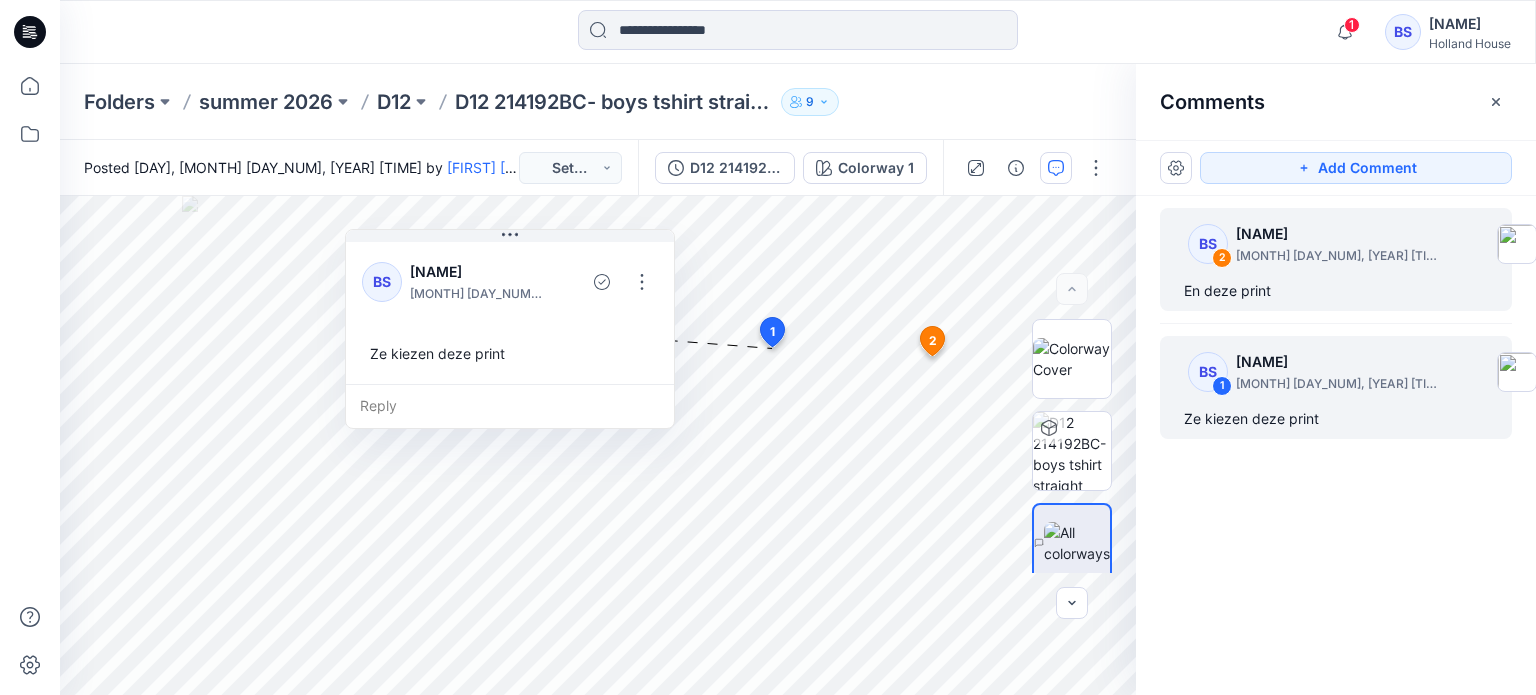 click on "En deze print" at bounding box center (1336, 291) 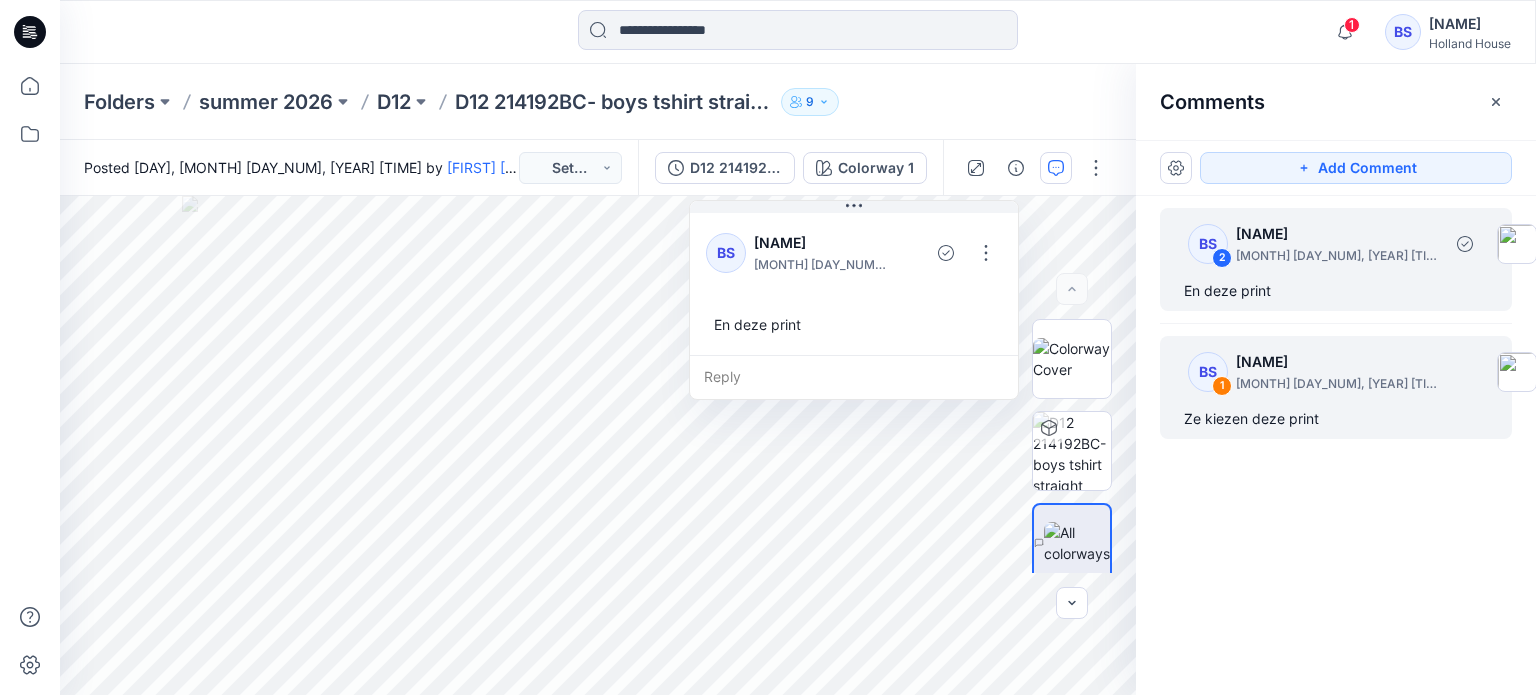 click on "BS [NUMBER] [NAME] [MONTH] [DAY_NUM], [YEAR] [TIME] Ze kiezen deze print" at bounding box center (1336, 387) 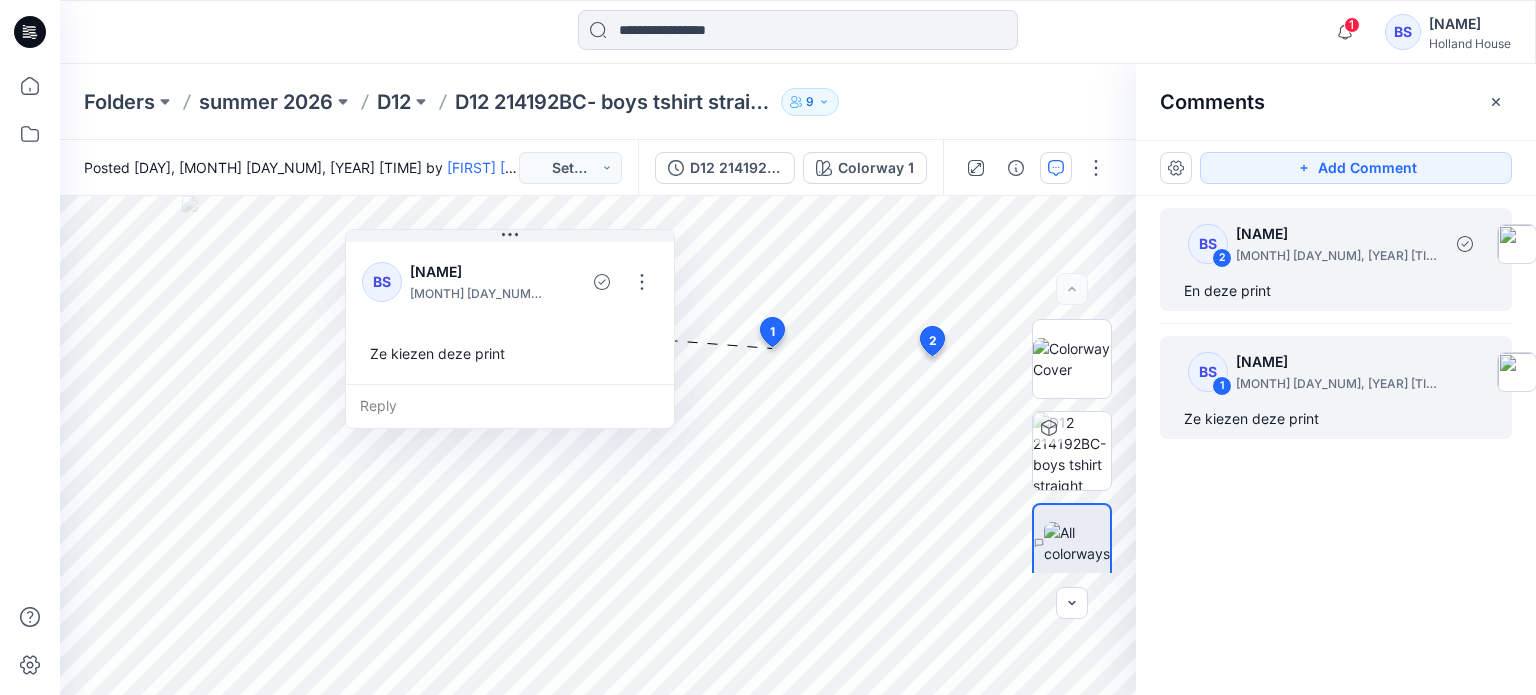 click on "BS [NUMBER] [NAME] [MONTH] [DAY_NUM], [YEAR] [TIME]" at bounding box center (1358, 243) 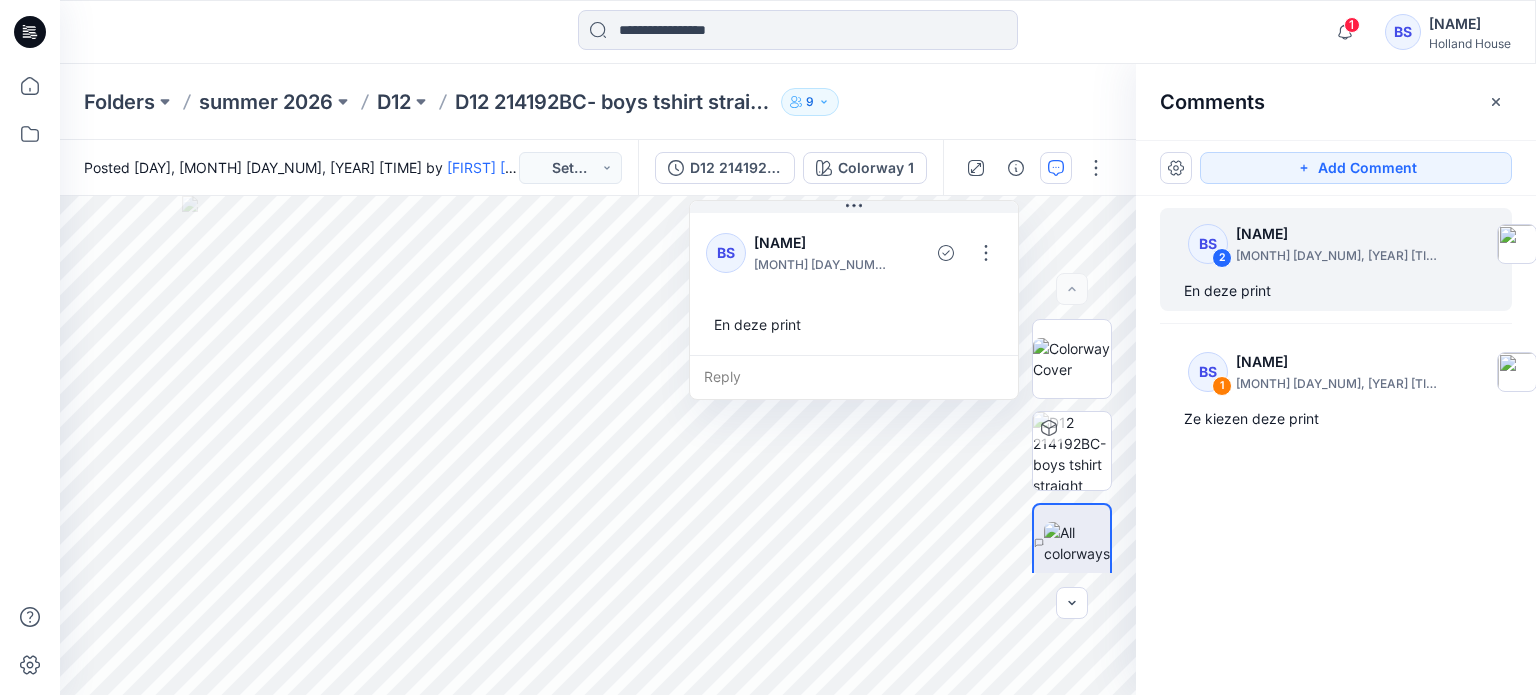 click on "BS [NUMBER] [NAME] [MONTH] [DAY_NUM], [YEAR] [TIME] En deze print BS [NUMBER] [NAME] [MONTH] [DAY_NUM], [YEAR] [TIME] Ze kiezen deze print" at bounding box center (1336, 408) 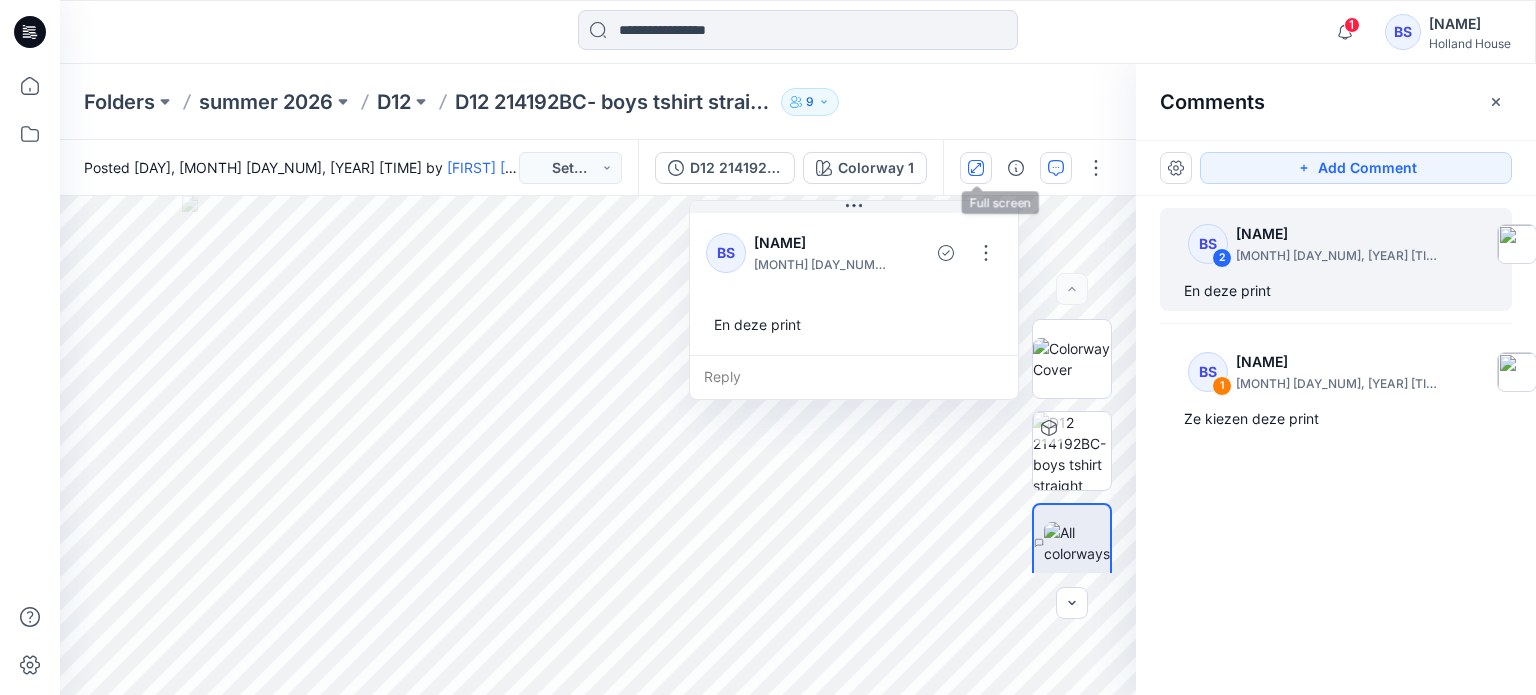 click 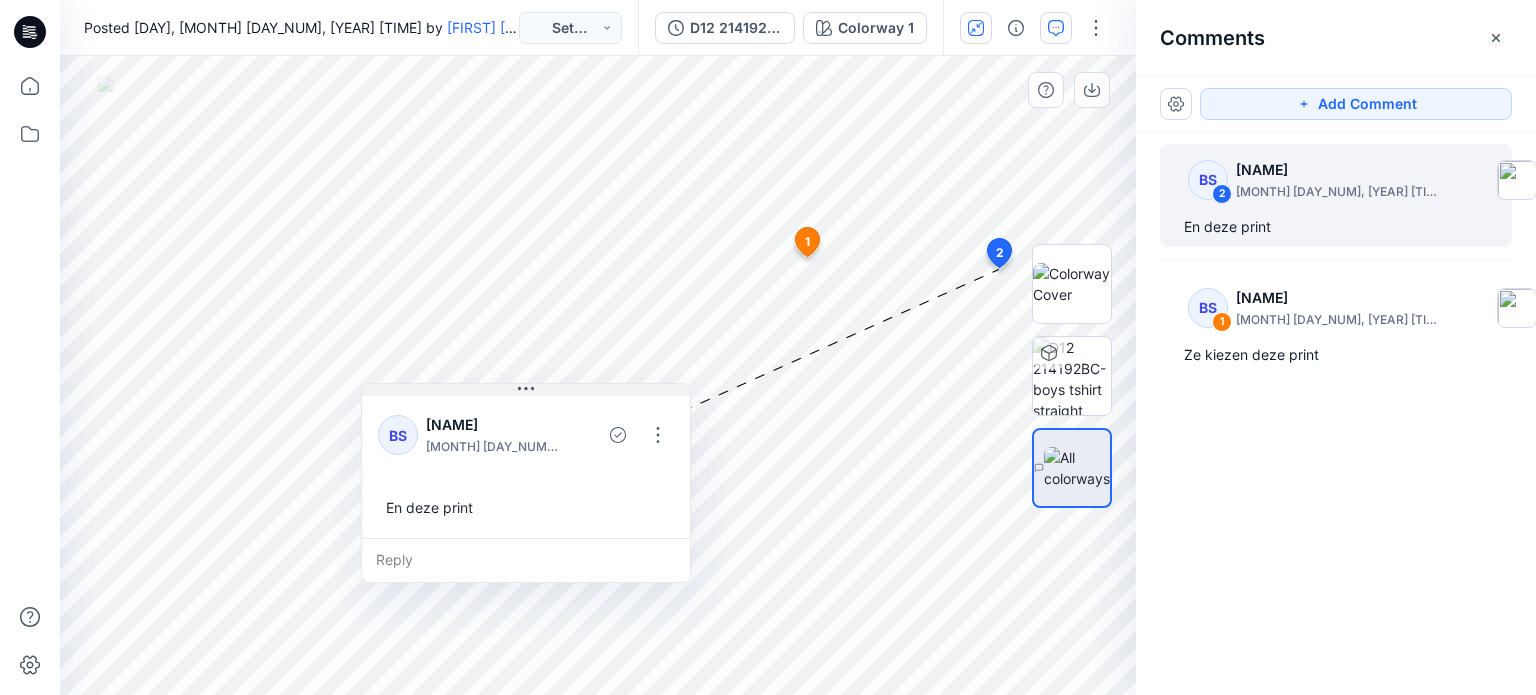 drag, startPoint x: 898, startPoint y: 116, endPoint x: 504, endPoint y: 386, distance: 477.63583 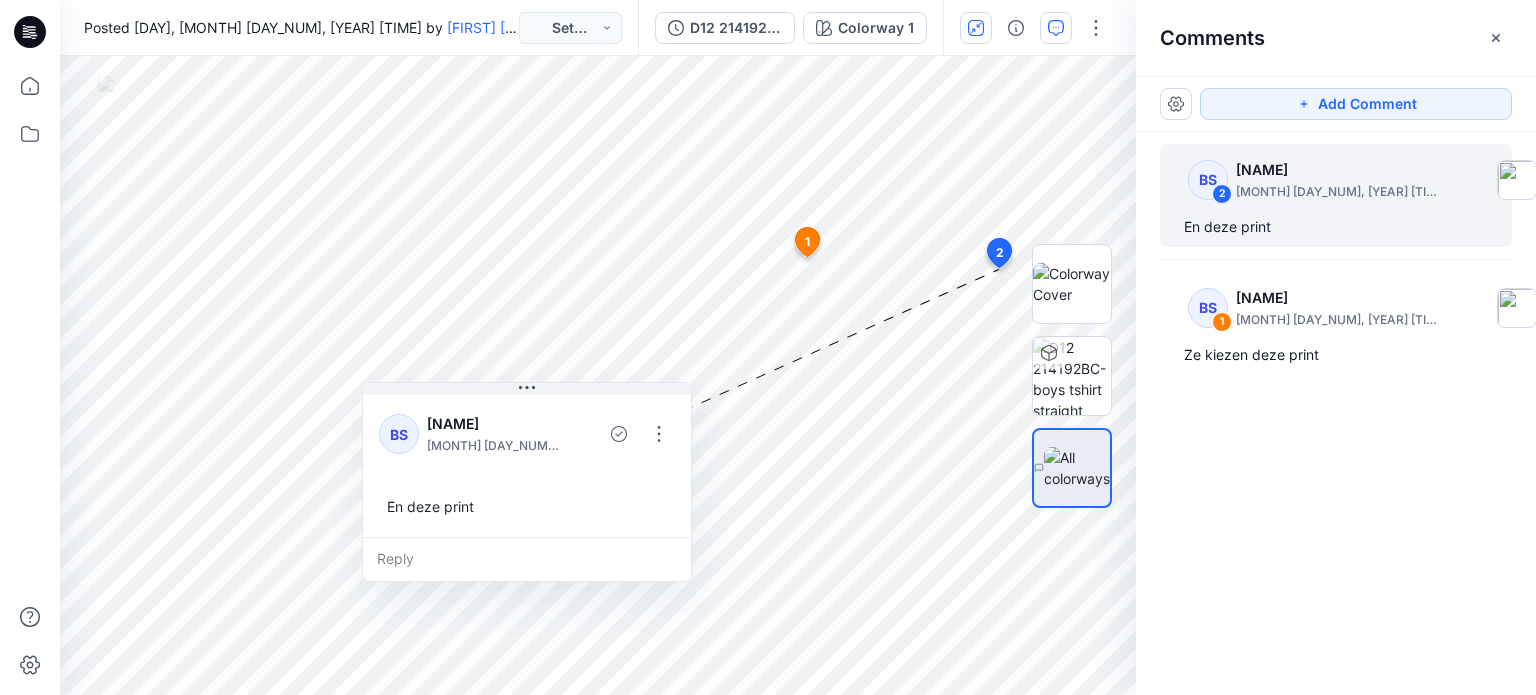 click on "BS [NUMBER] [NAME] [MONTH] [DAY_NUM], [YEAR] [TIME] En deze print BS [NUMBER] [NAME] [MONTH] [DAY_NUM], [YEAR] [TIME] Ze kiezen deze print" at bounding box center (1336, 376) 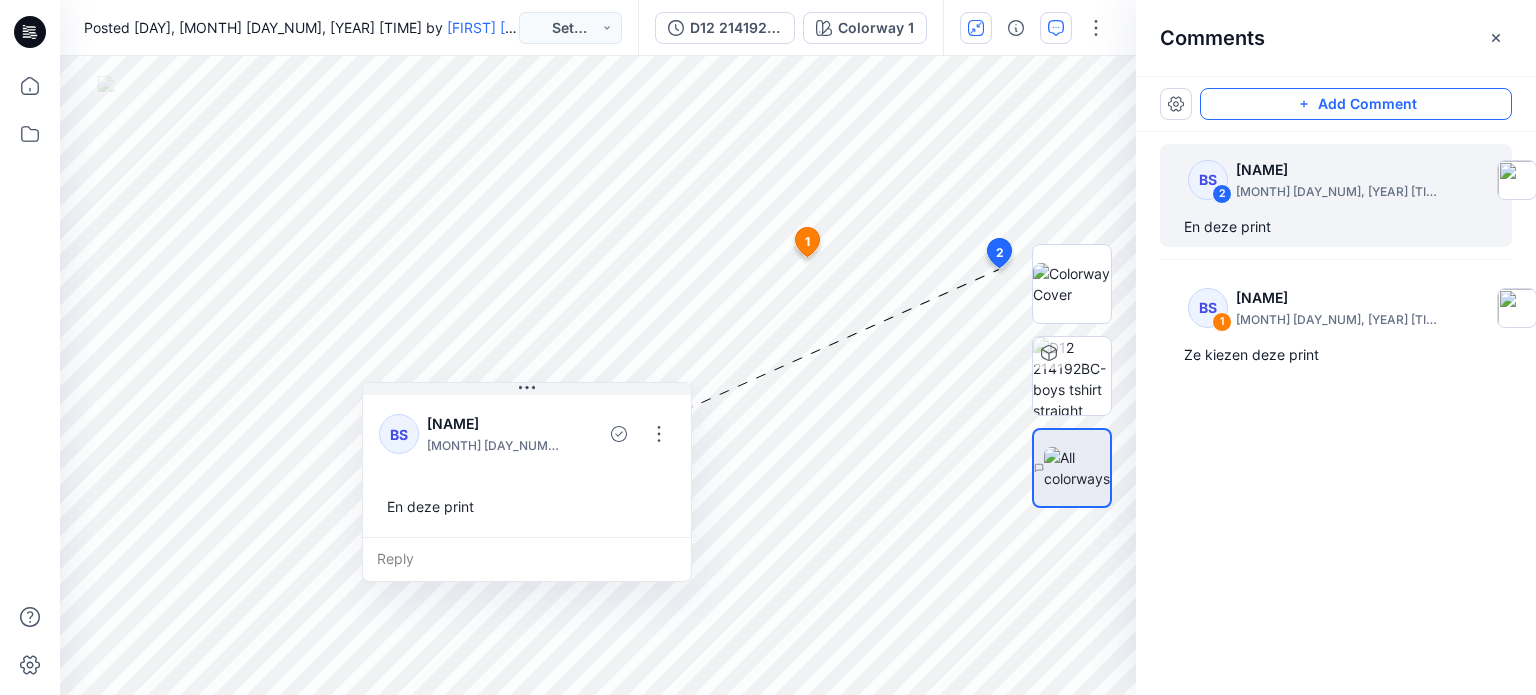 click on "Add Comment" at bounding box center (1356, 104) 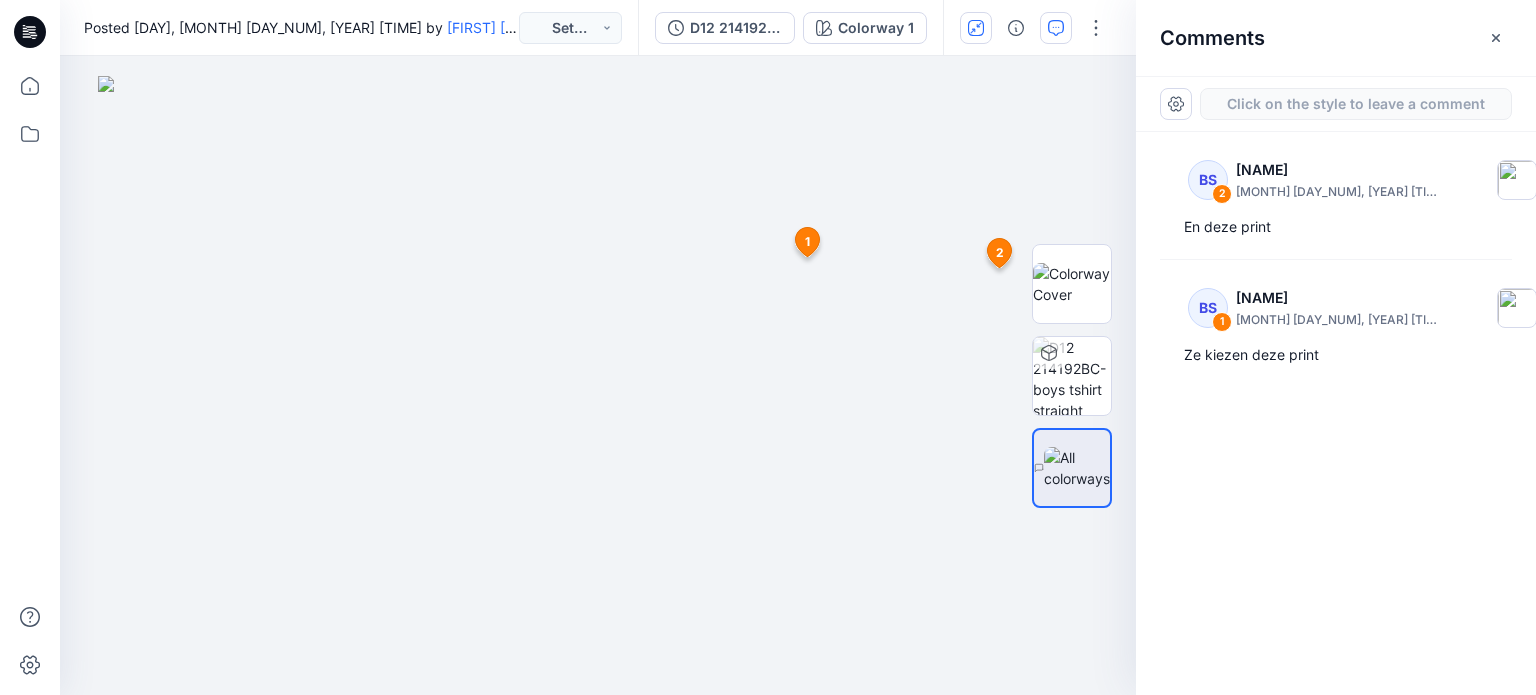 click on "Click on the style to leave a comment" at bounding box center [1356, 104] 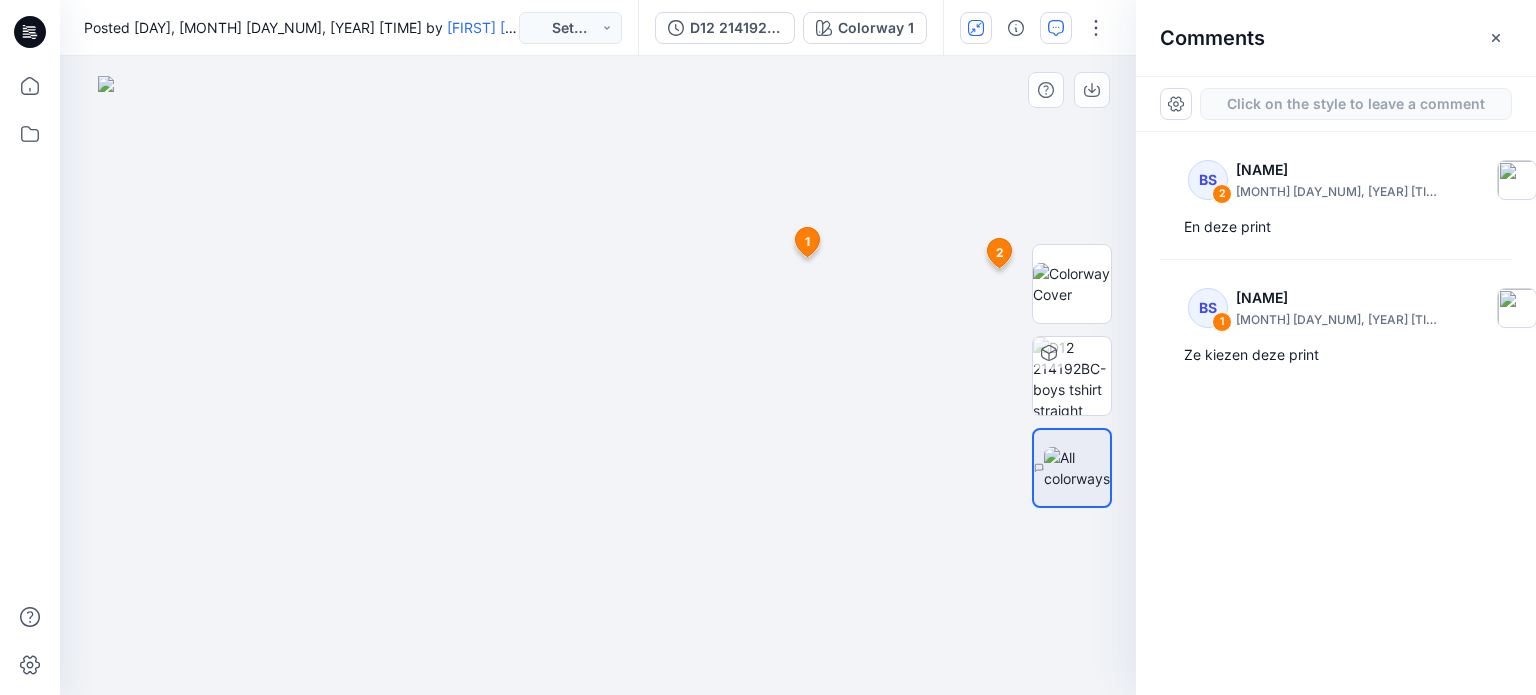 click on "[NUMBER] BS [NAME] [MONTH] [DAY_NUM], [YEAR] [TIME] Ze kiezen deze print Reply [NUMBER] BS [NAME] [MONTH] [DAY_NUM], [YEAR] [TIME] En deze print Reply" at bounding box center [598, 375] 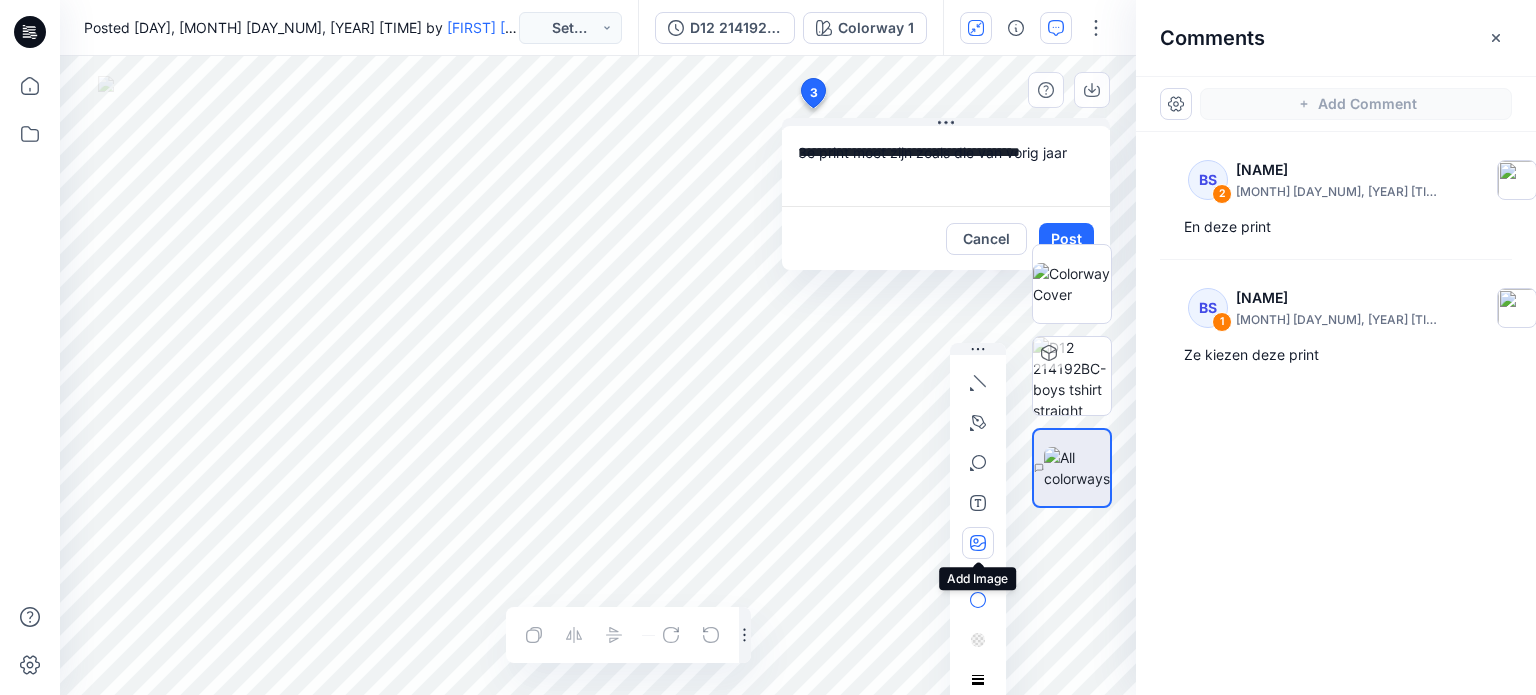 type on "**********" 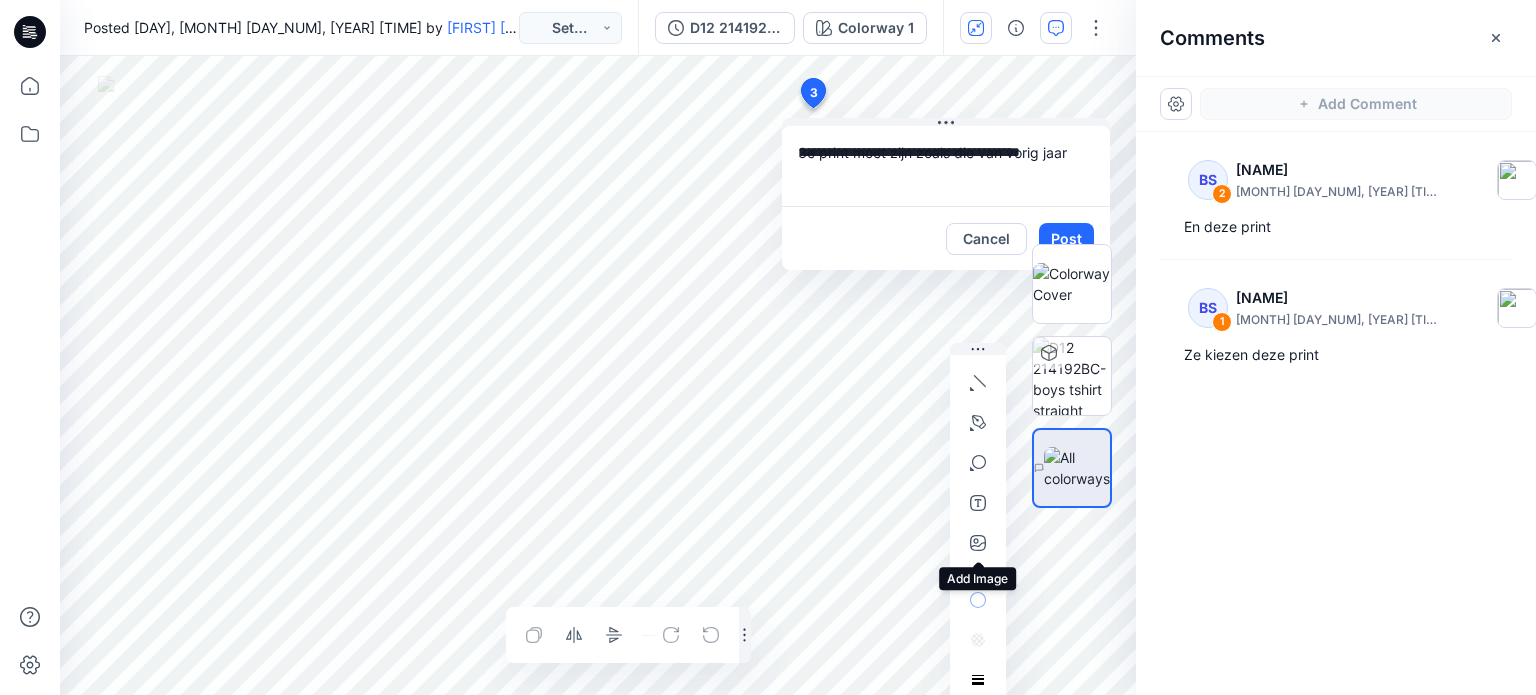 click on "**********" at bounding box center (946, 166) 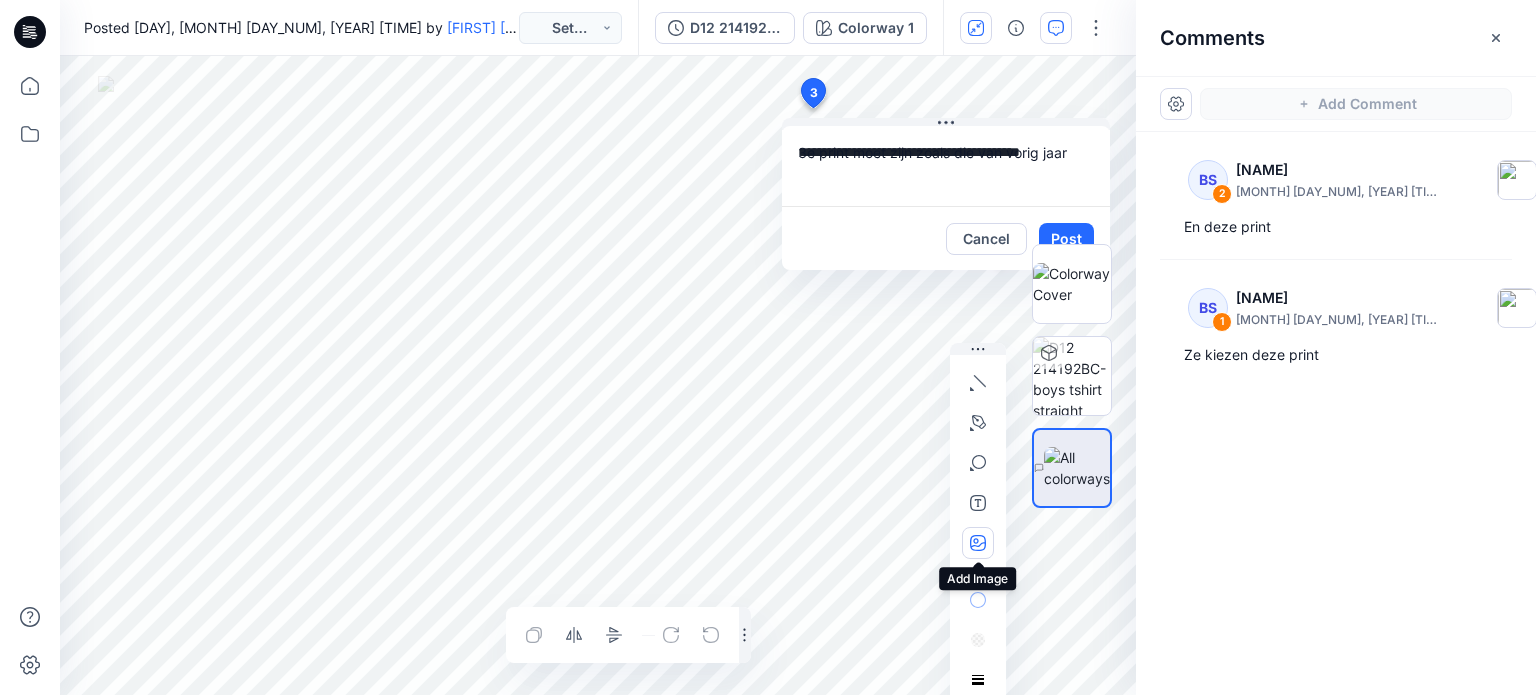 click 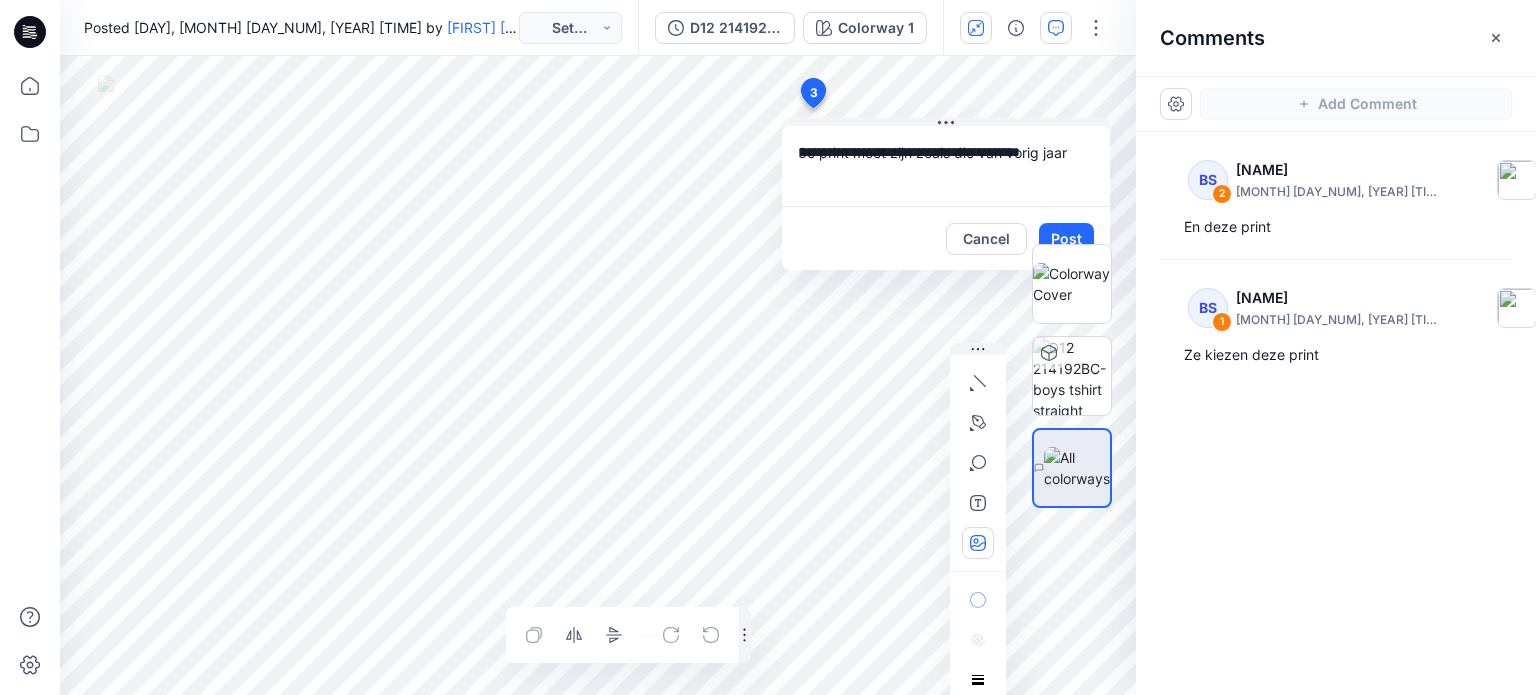 type on "**********" 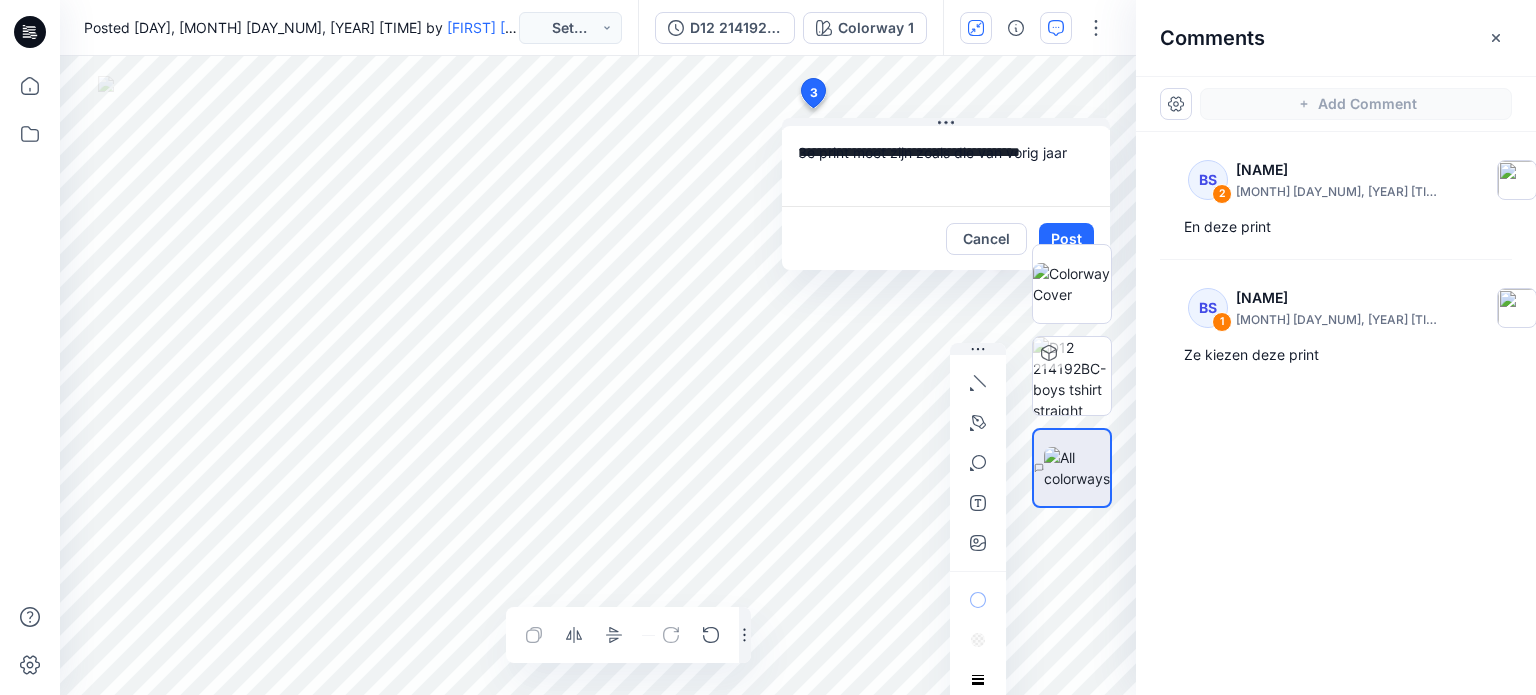 click on "**********" at bounding box center (946, 166) 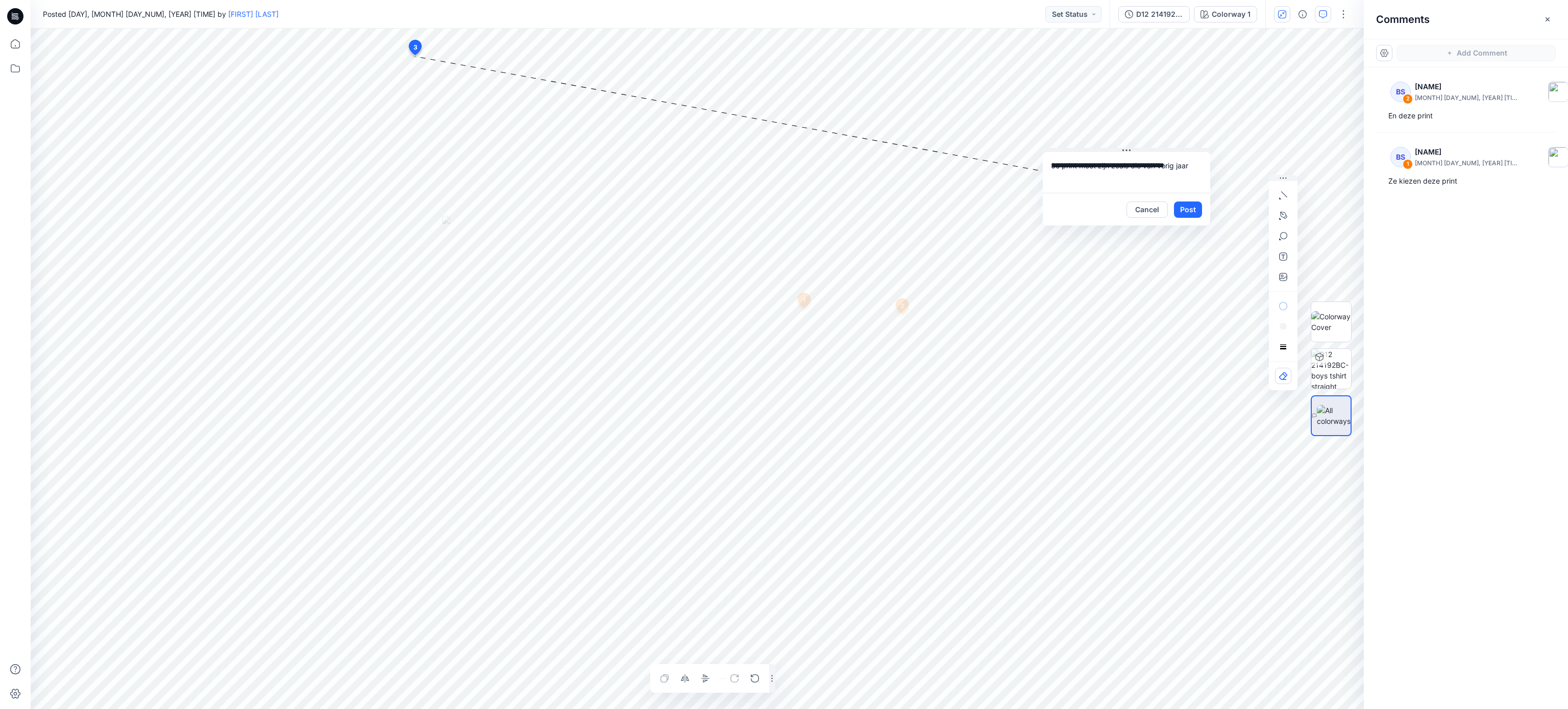 drag, startPoint x: 479, startPoint y: 61, endPoint x: 1123, endPoint y: 148, distance: 649.85 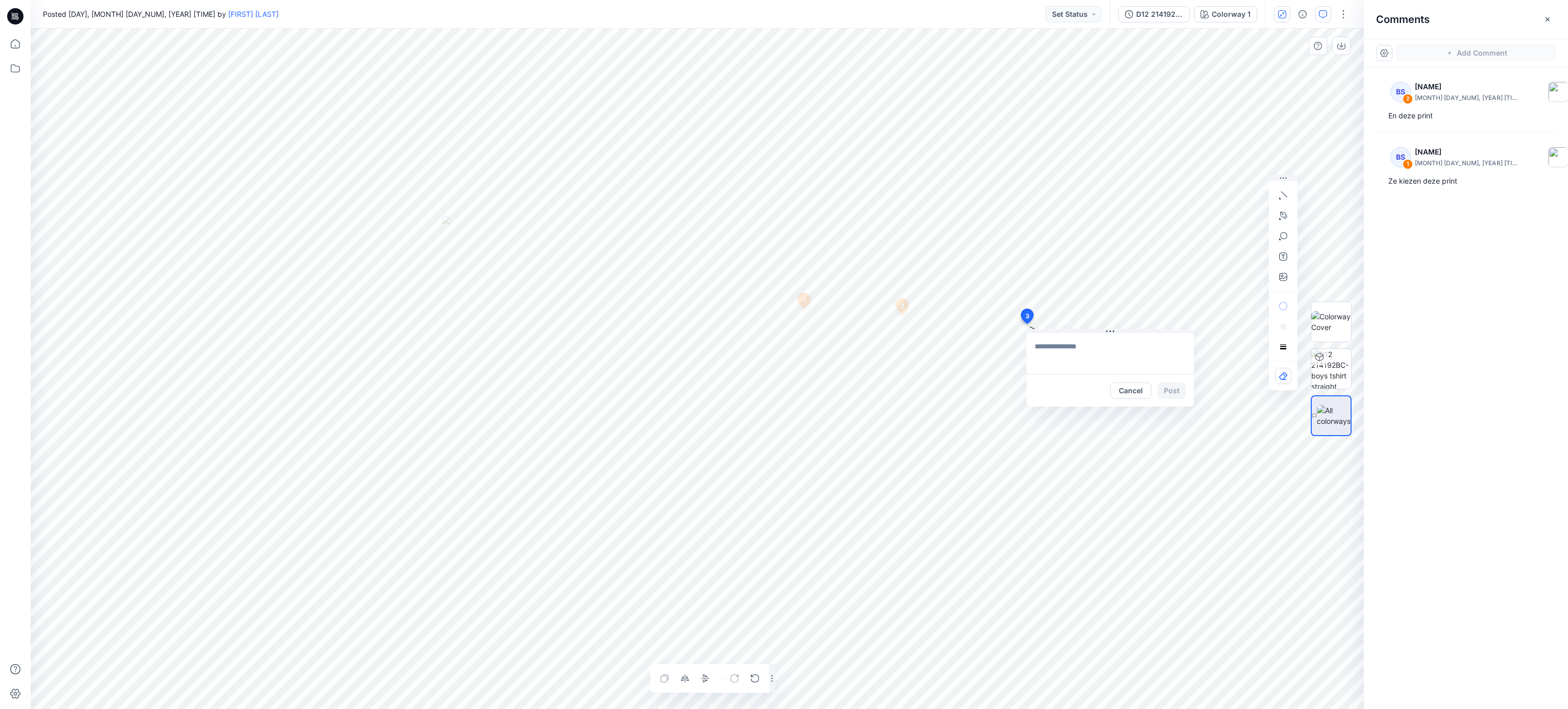 drag, startPoint x: 414, startPoint y: 48, endPoint x: 1026, endPoint y: 316, distance: 668.1078 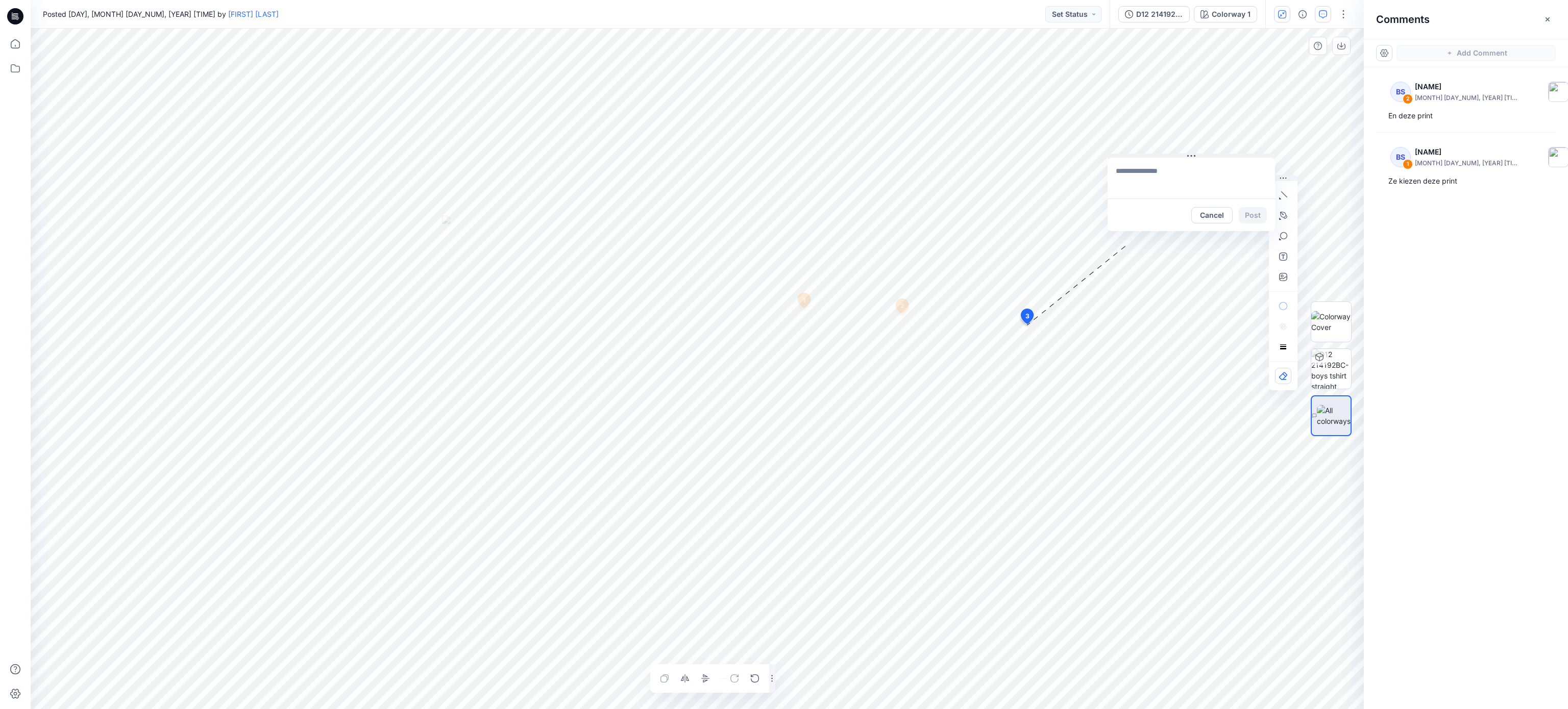 drag, startPoint x: 1094, startPoint y: 330, endPoint x: 1191, endPoint y: 154, distance: 200.9602 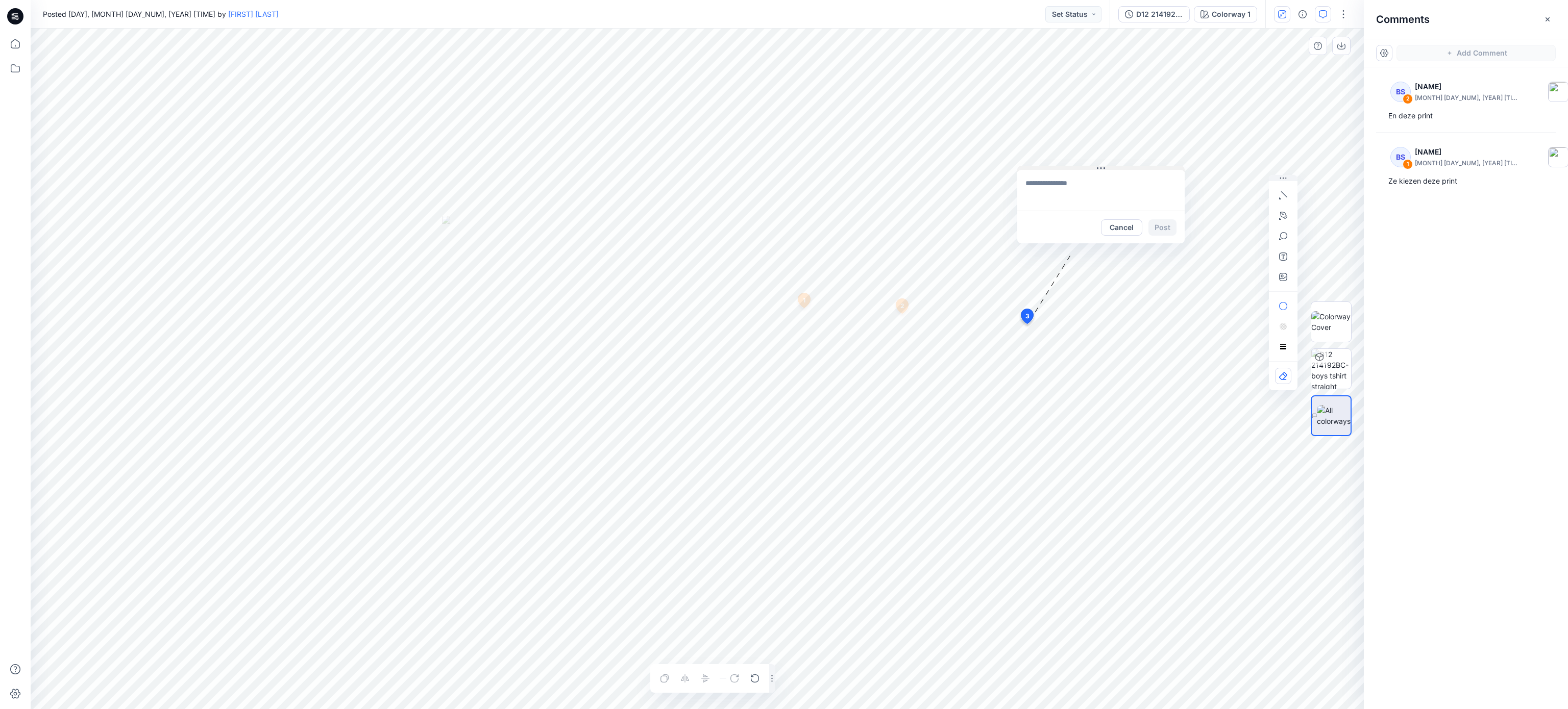 drag, startPoint x: 1188, startPoint y: 155, endPoint x: 1098, endPoint y: 167, distance: 90.79648 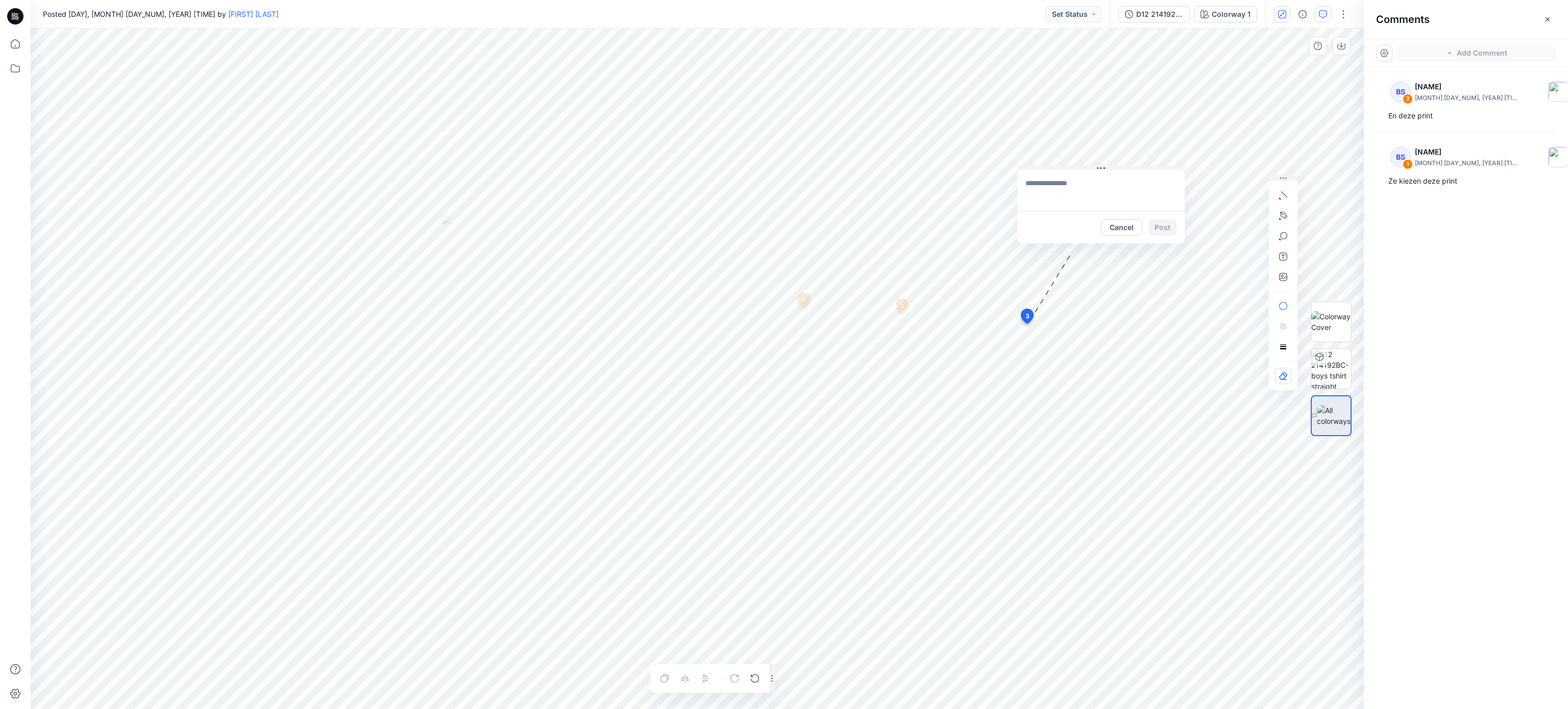 click at bounding box center (1101, 190) 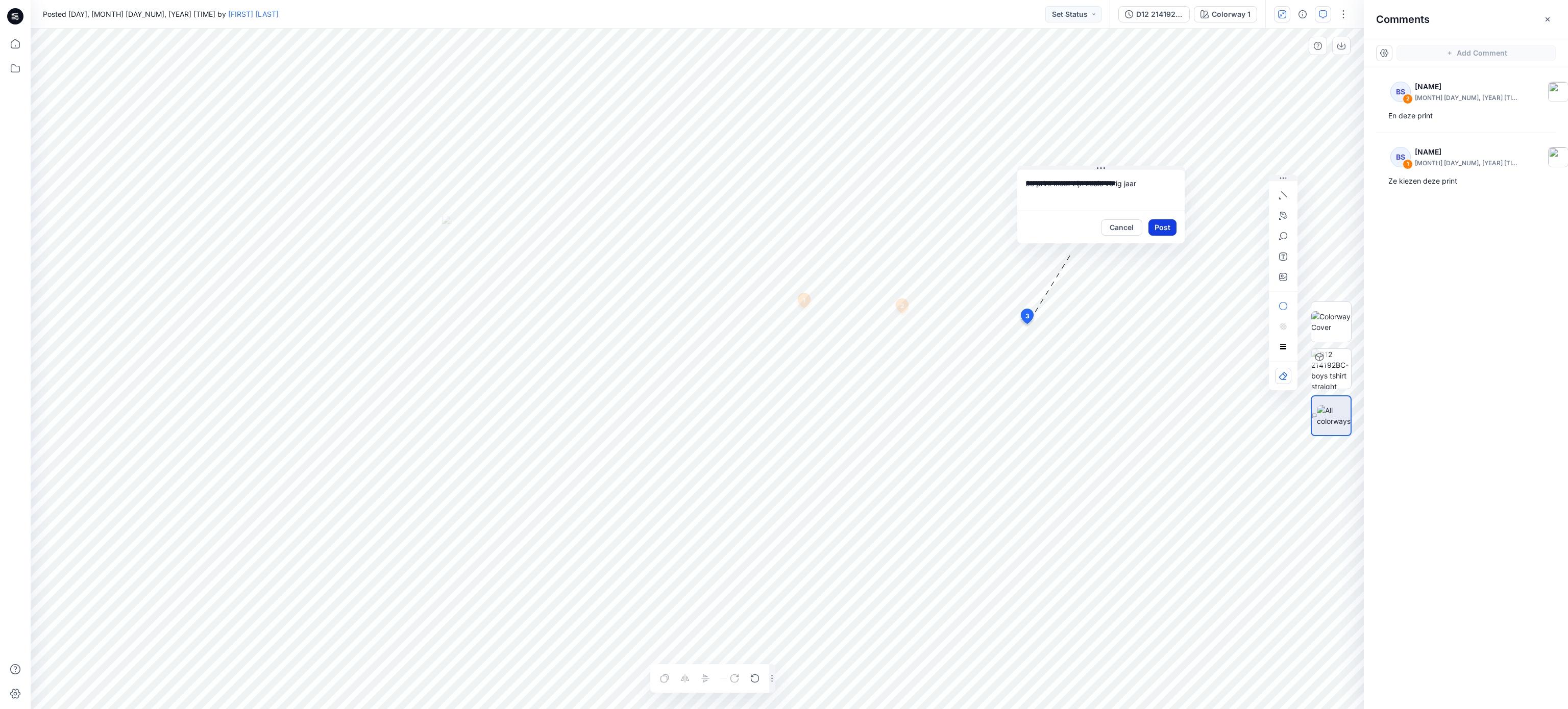 type on "**********" 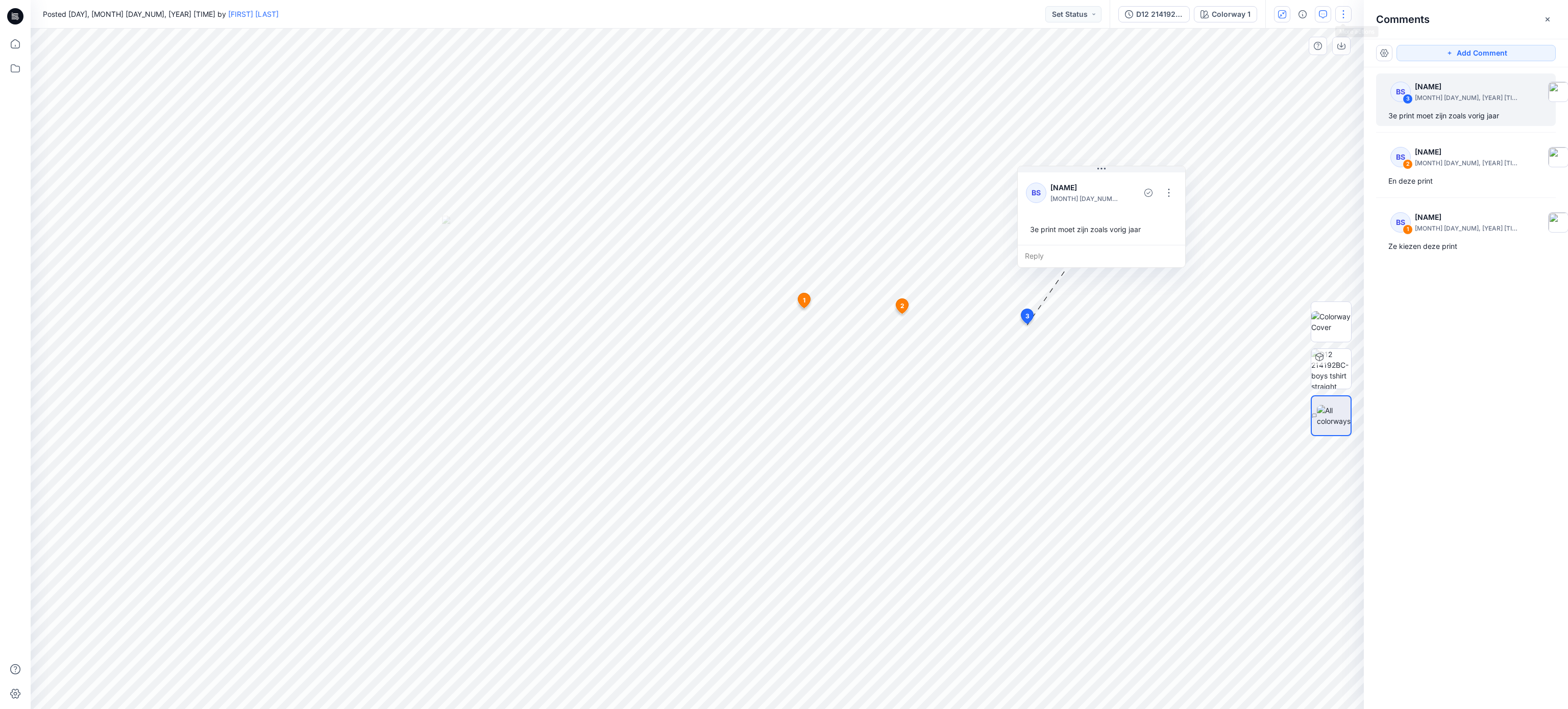click at bounding box center [1343, 14] 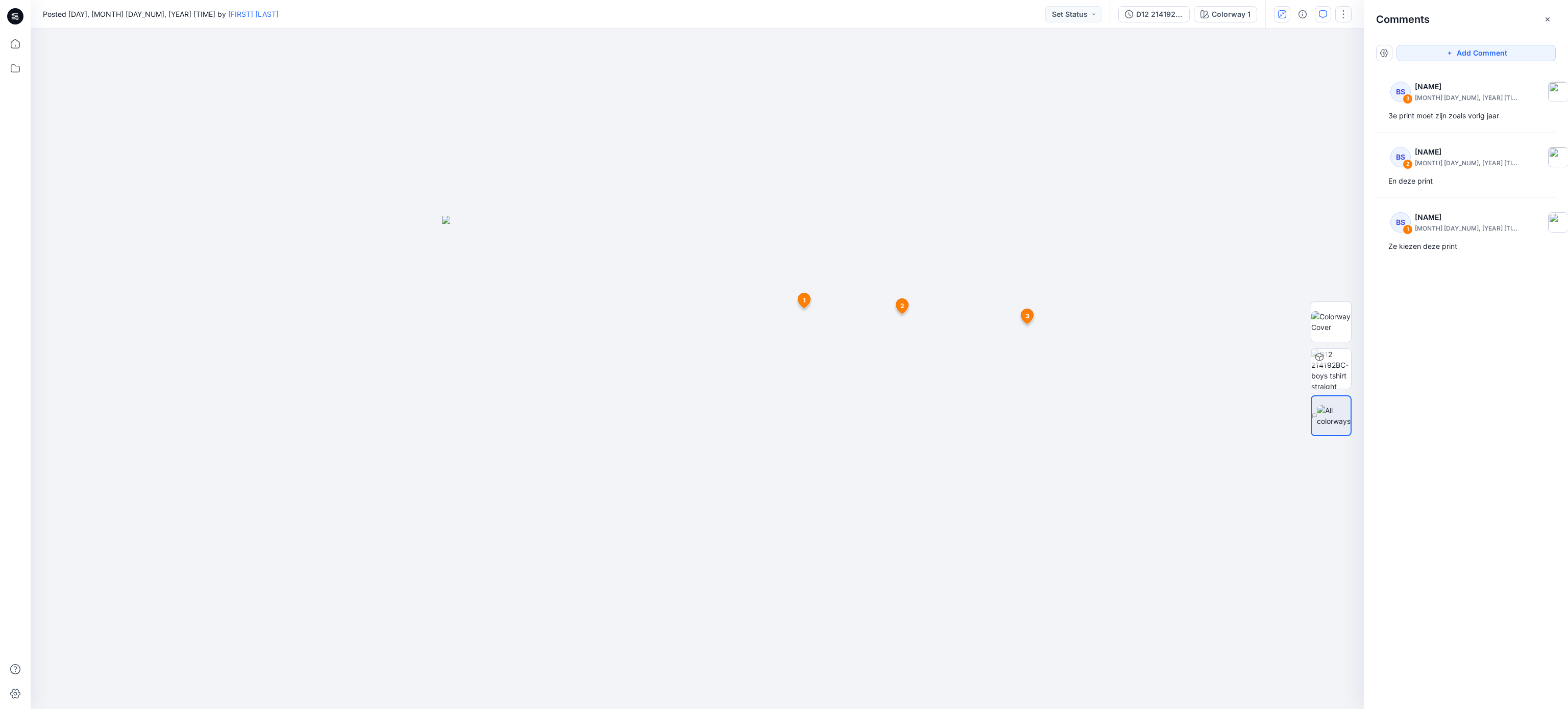 click at bounding box center [1343, 14] 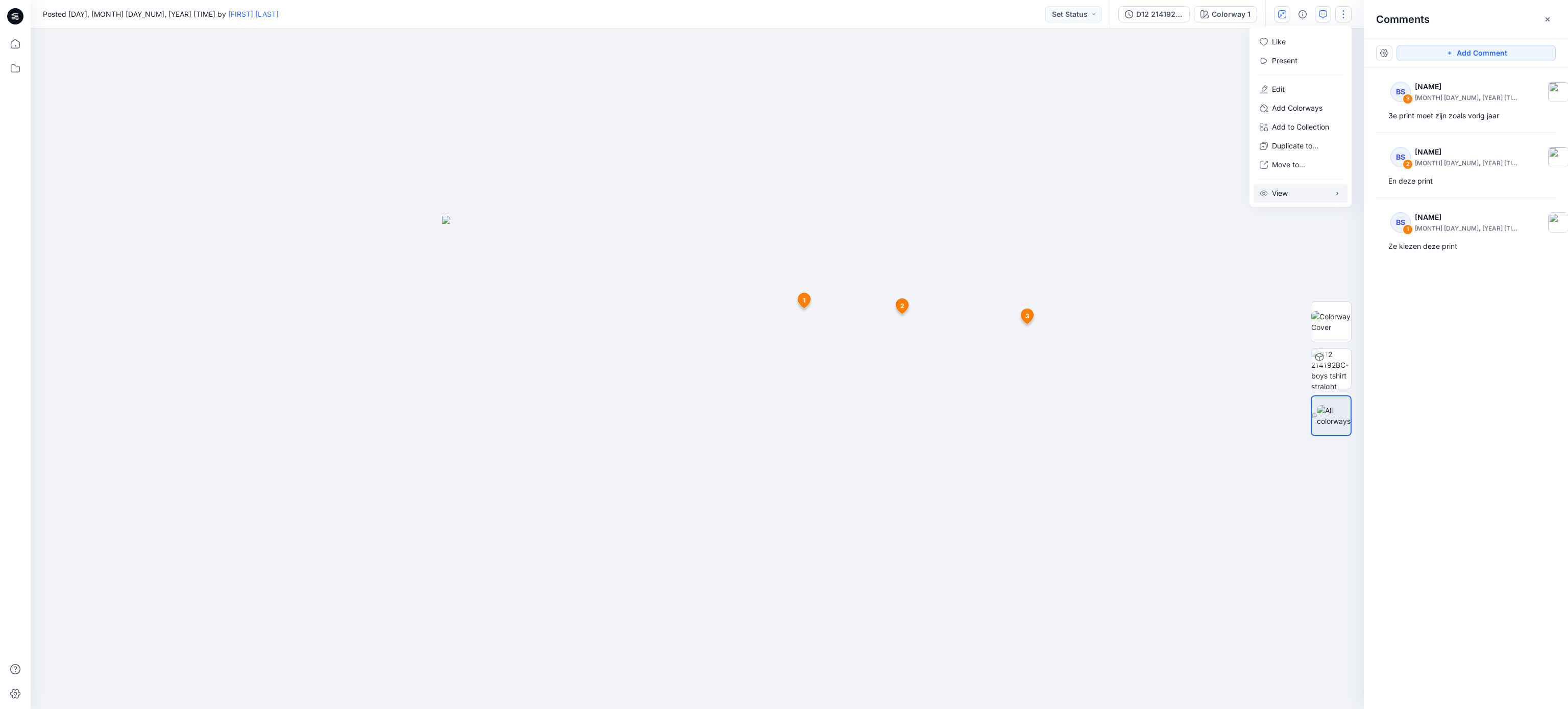 click on "View" at bounding box center [1301, 193] 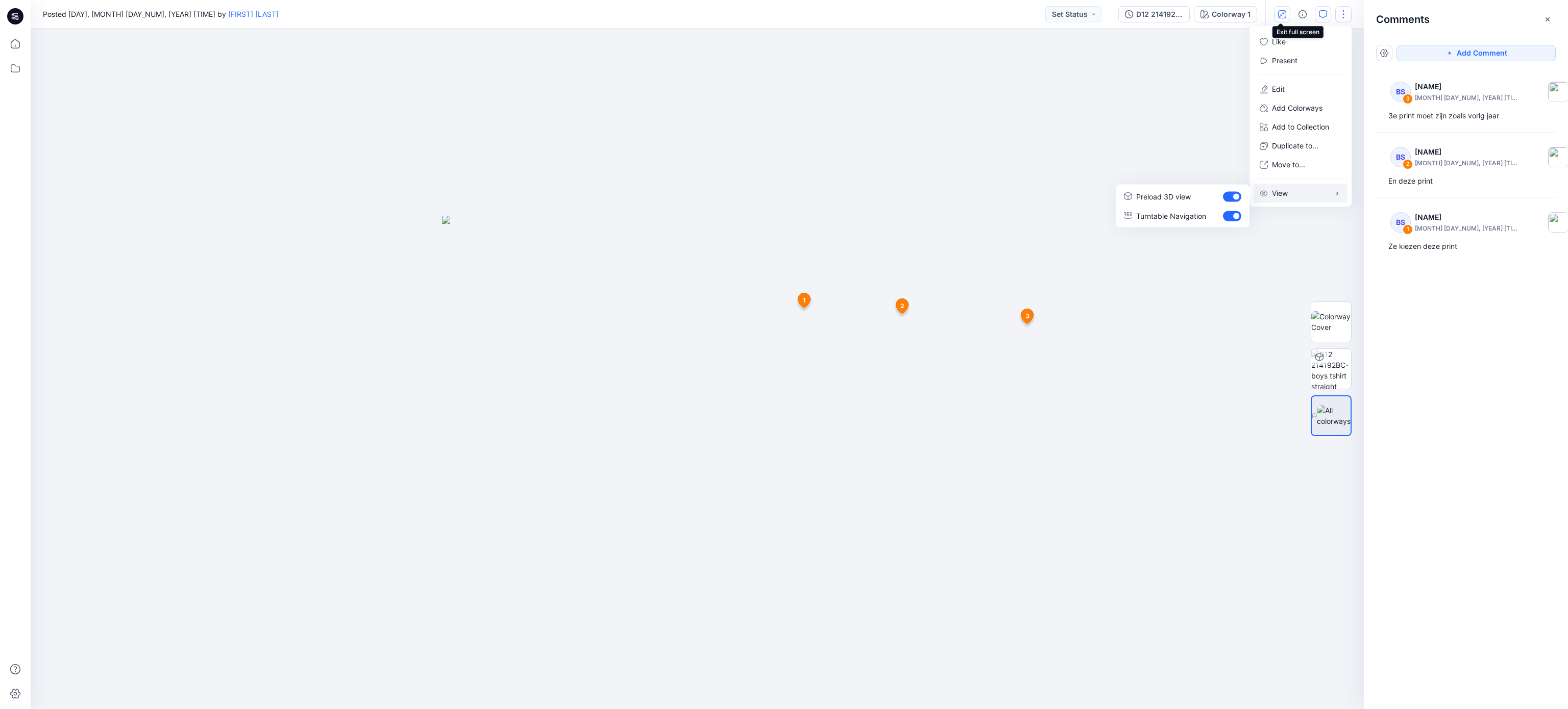 click at bounding box center [1282, 14] 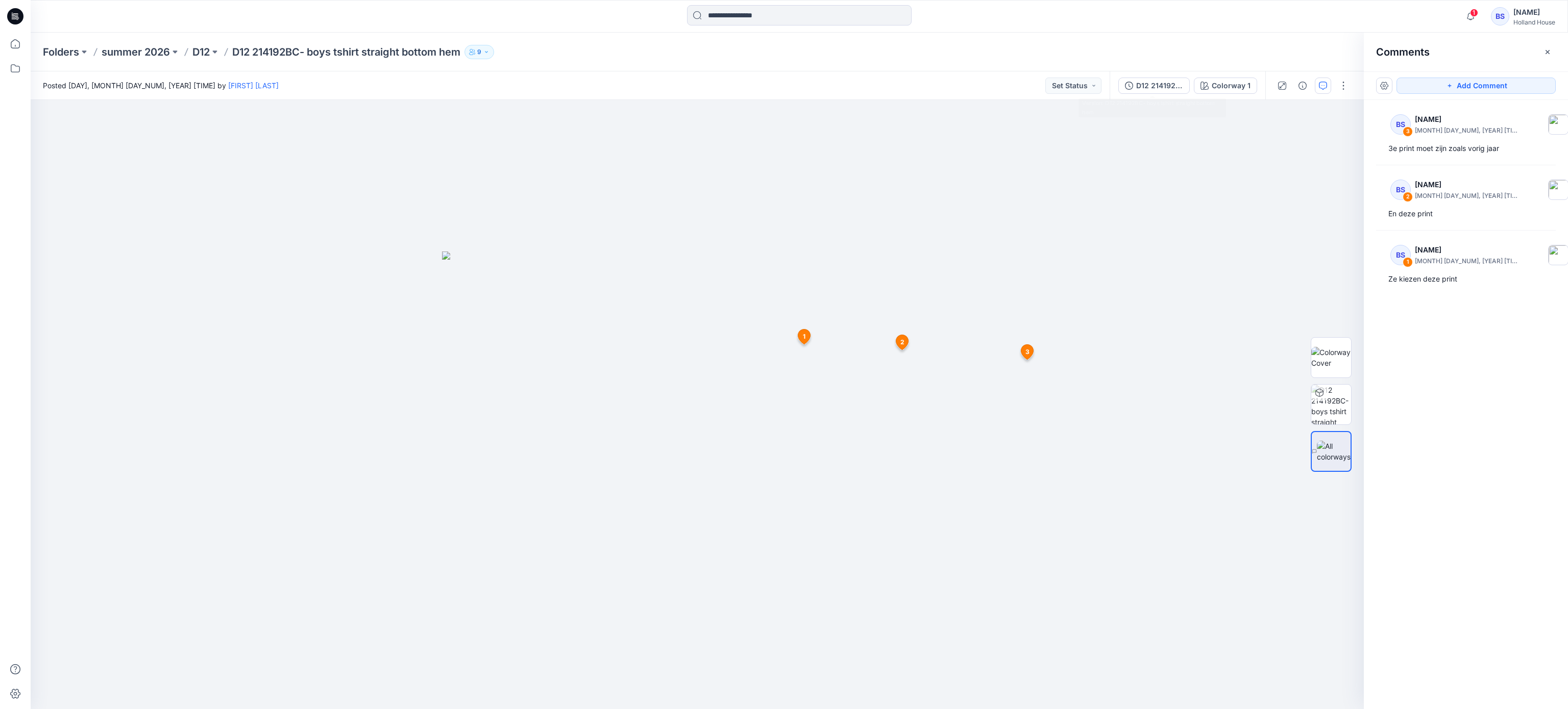 type 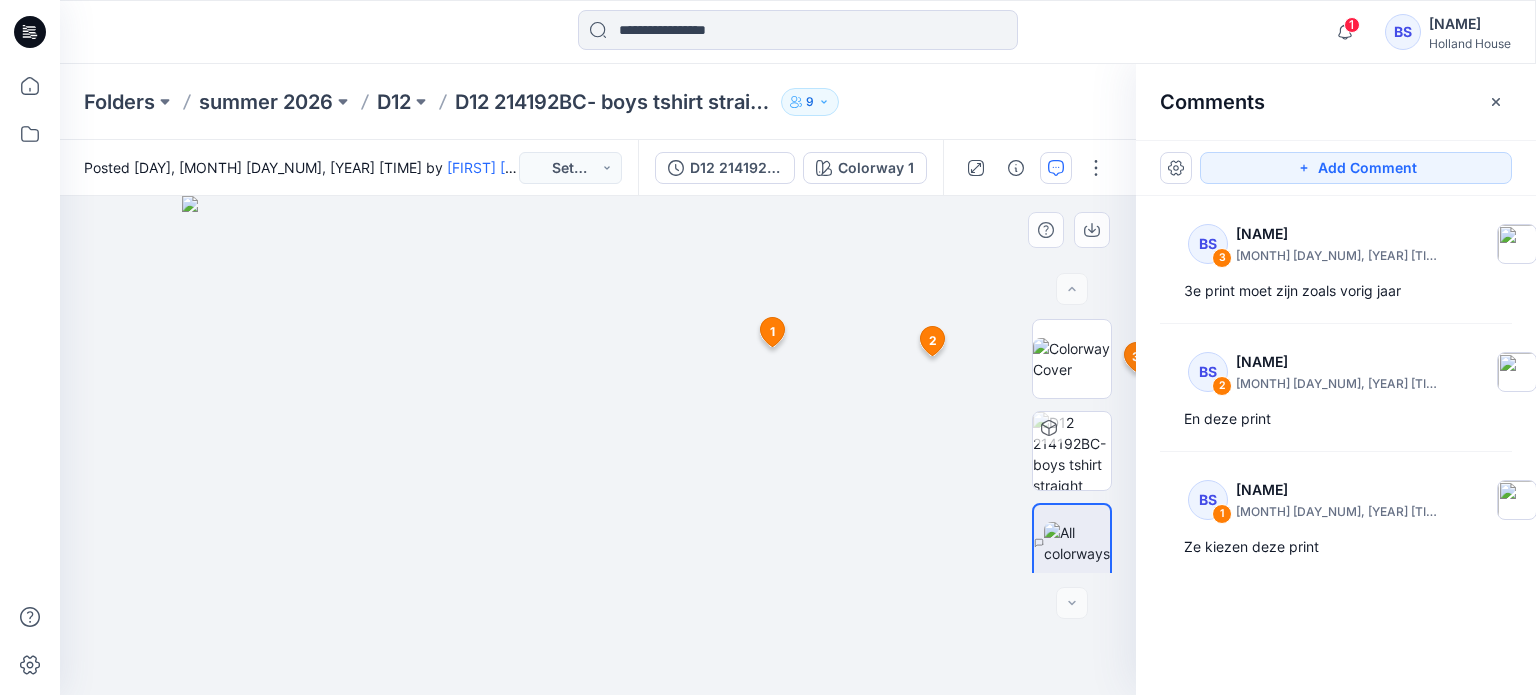 drag, startPoint x: 950, startPoint y: 303, endPoint x: 760, endPoint y: 271, distance: 192.67589 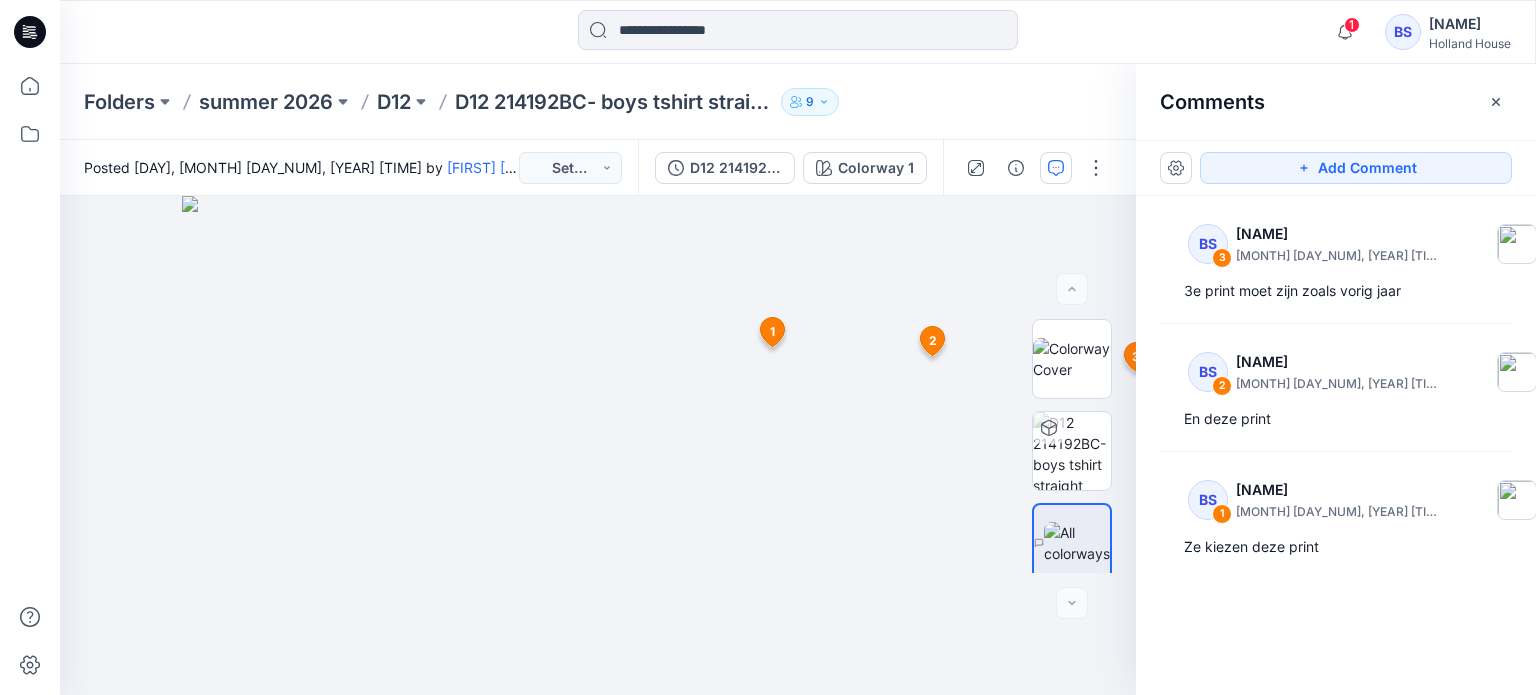 click on "9" at bounding box center [810, 102] 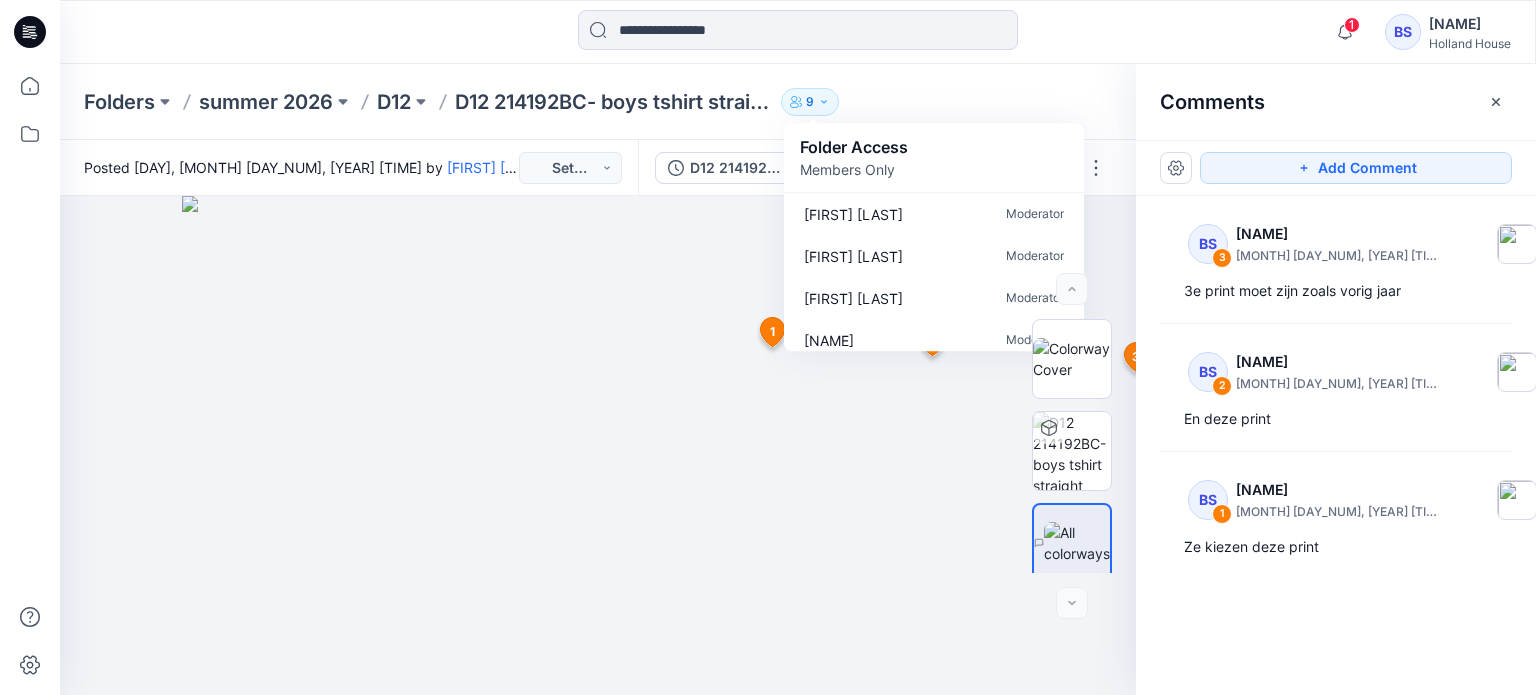 scroll, scrollTop: 0, scrollLeft: 0, axis: both 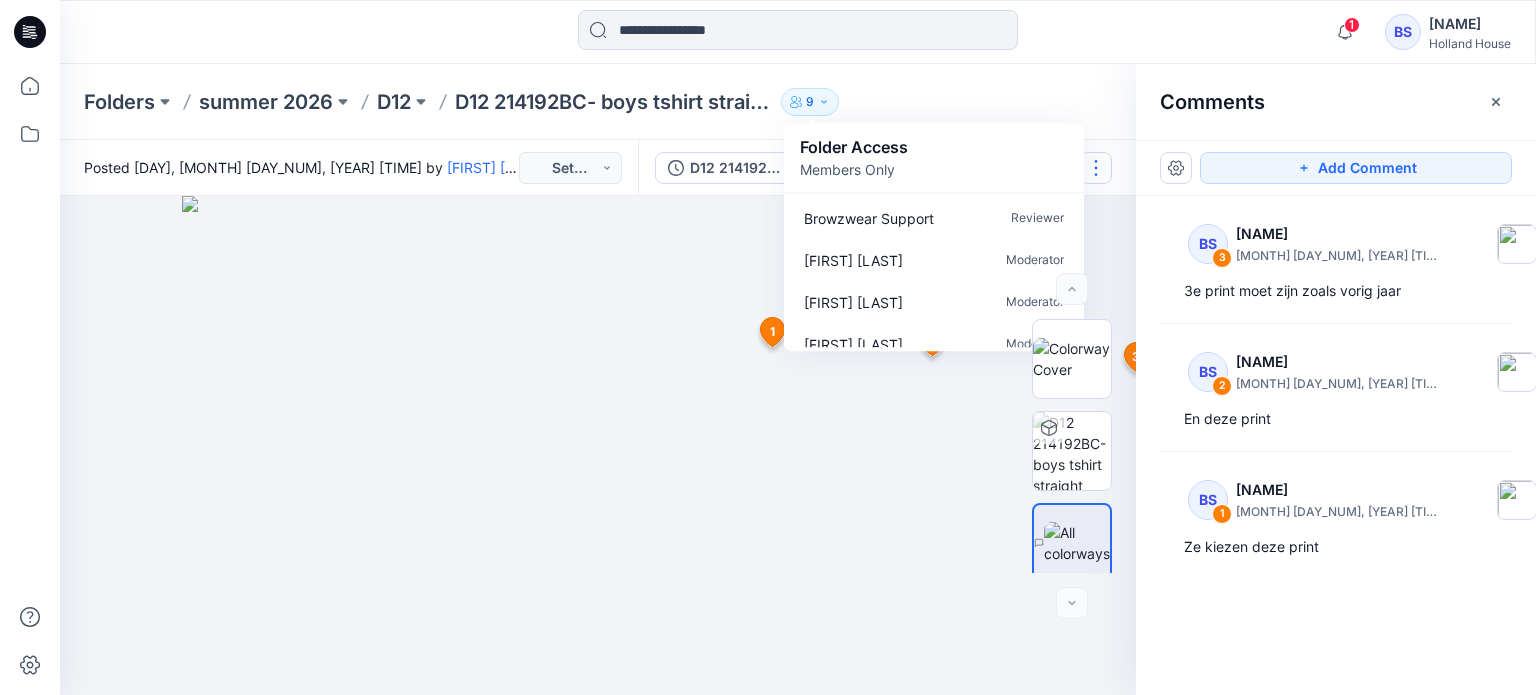 click at bounding box center (1096, 168) 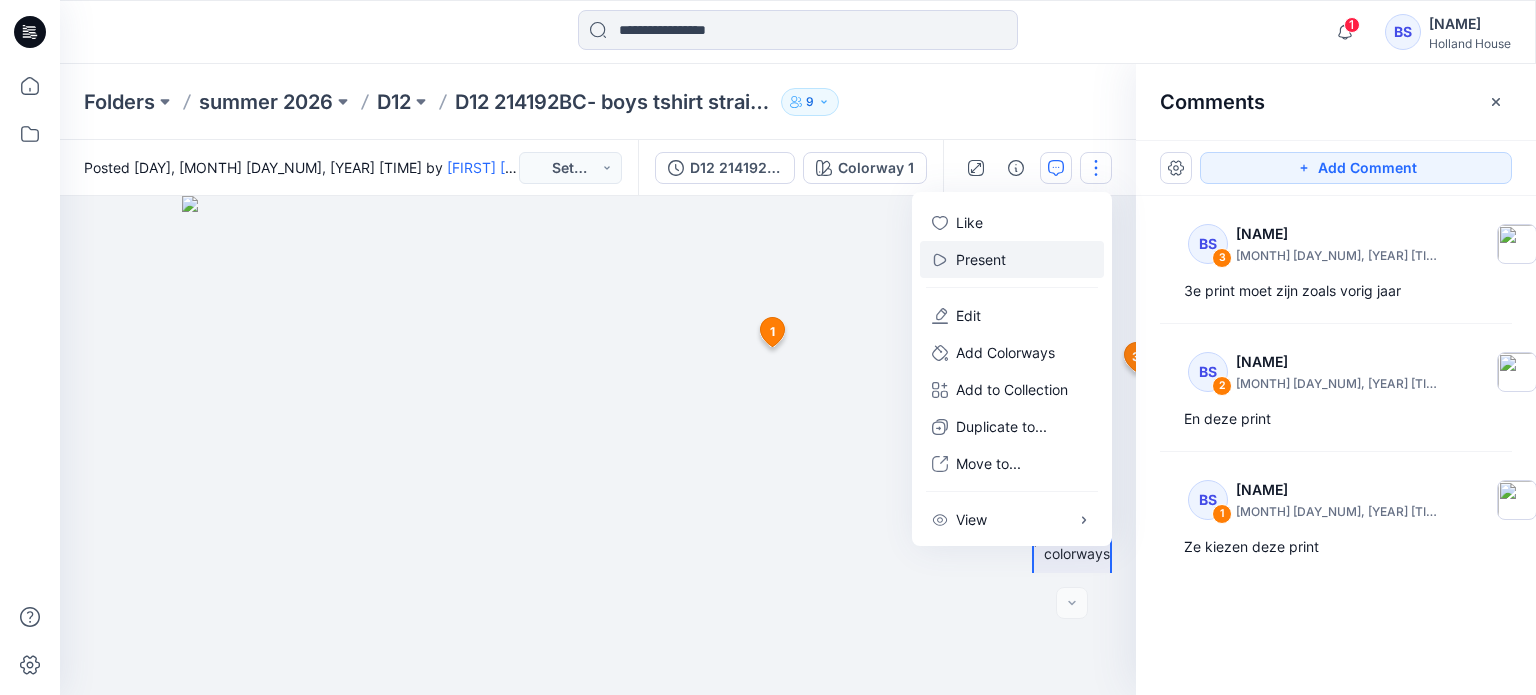 click on "Present" at bounding box center (1012, 259) 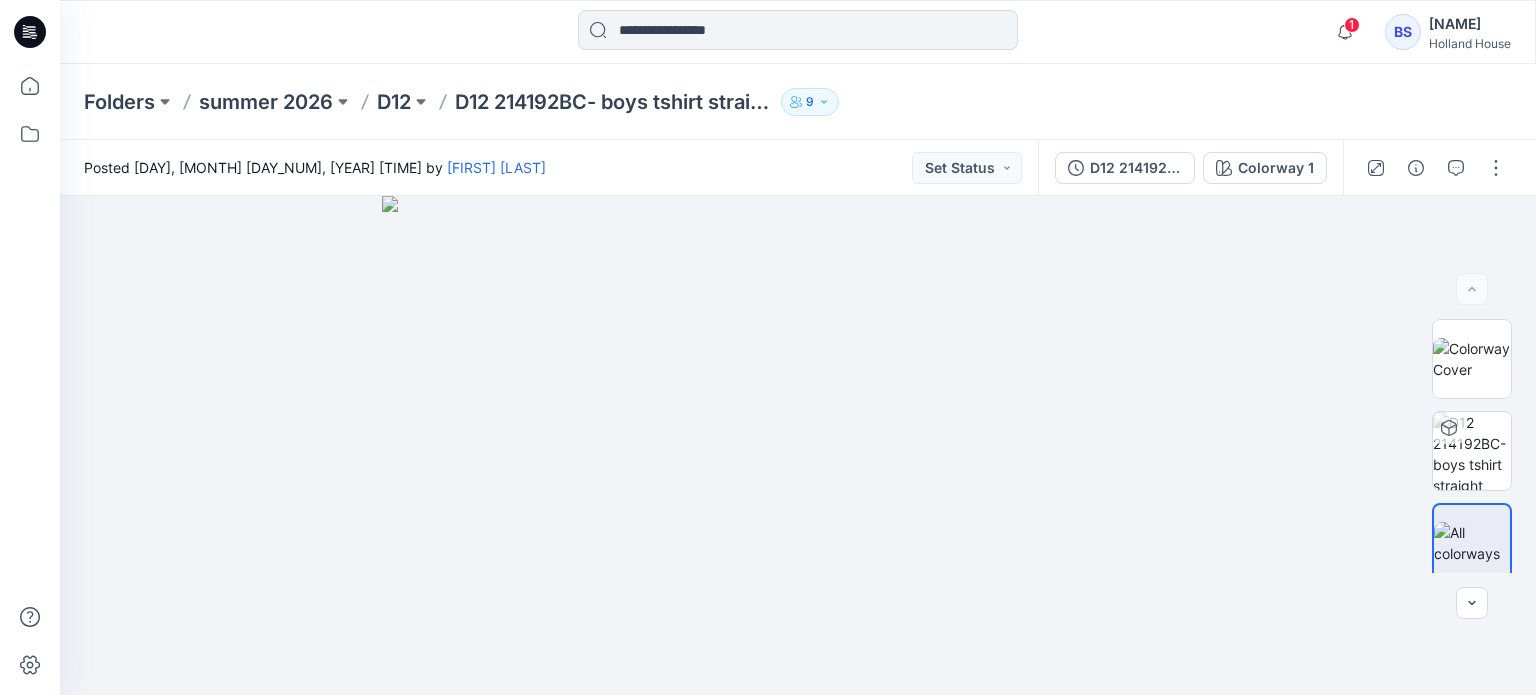 click 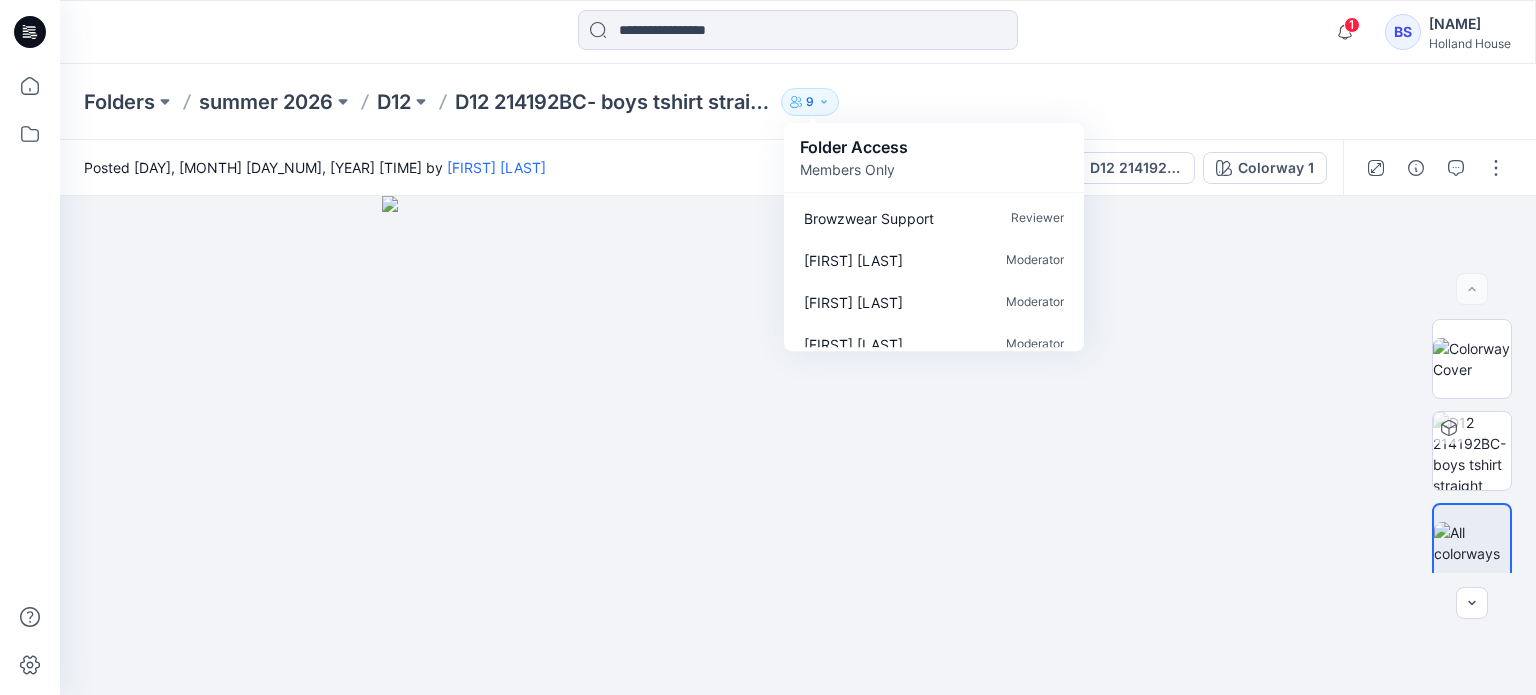 click 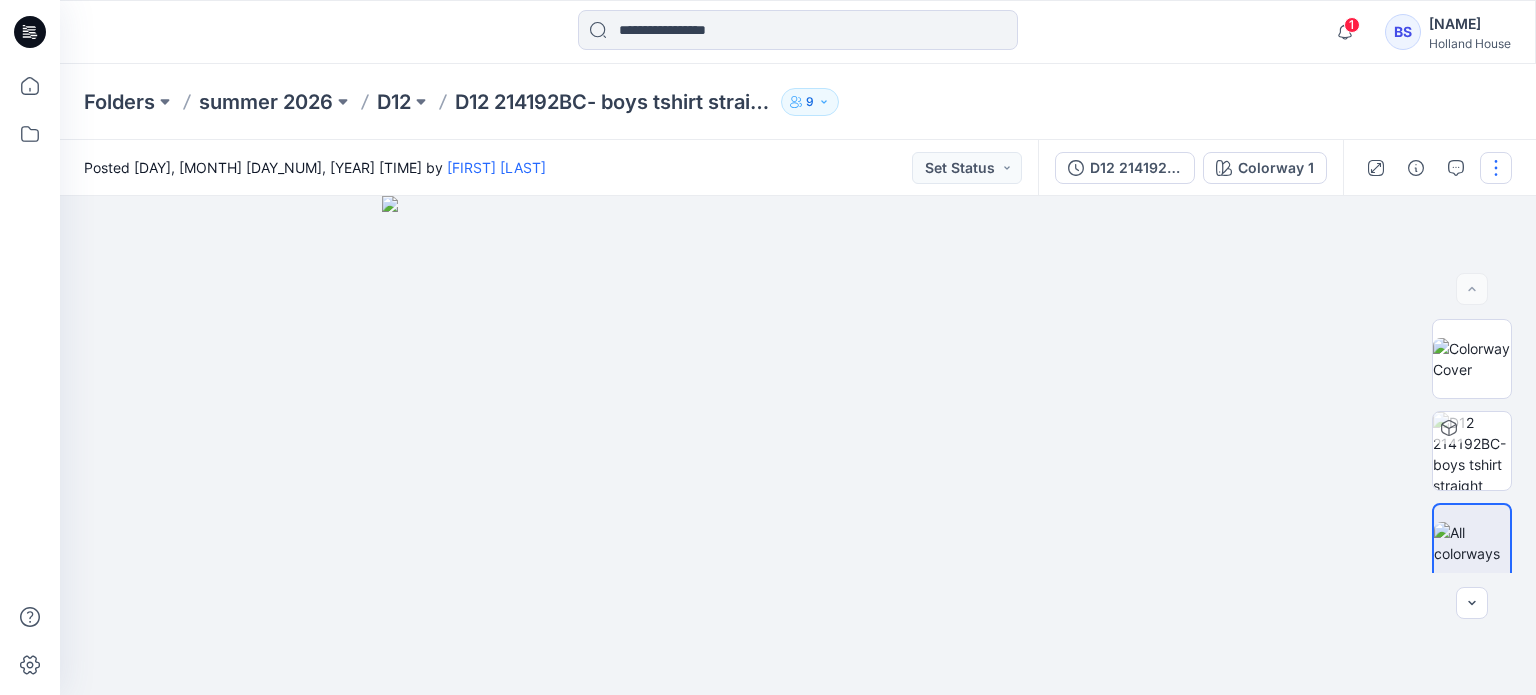 click at bounding box center (1496, 168) 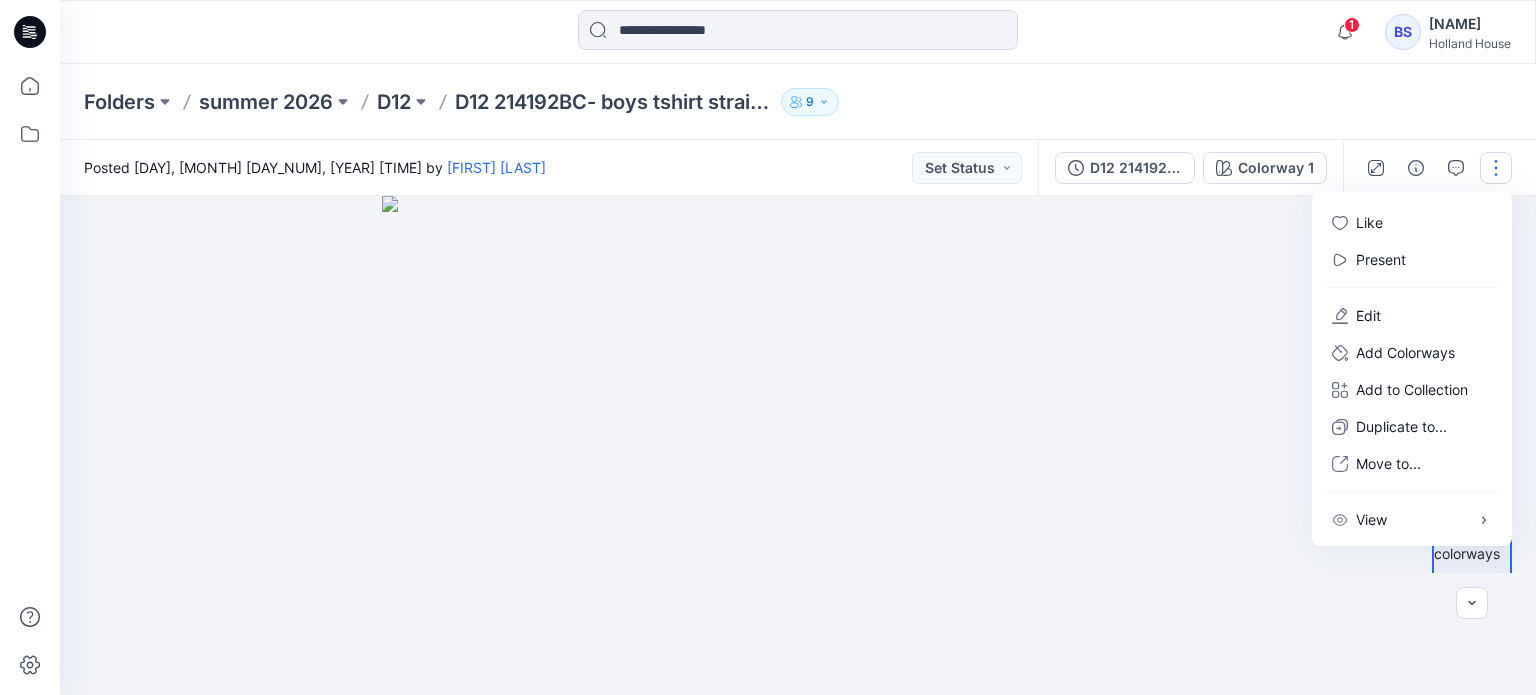 click on "Folders summer [YEAR] D12 D12 [PRODUCT_CODE] - boys tshirt straight bottom hem [PRODUCT_CODE] Folder Access Members Only Browzwear Support Reviewer [FIRST] [LAST] Moderator [FIRST] [LAST] Moderator [FIRST] [LAST] Moderator [FIRST] [LAST] Moderator [FIRST] [LAST] Moderator [NAME] Moderator [FIRST] [LAST] Moderator [FIRST] [LAST] Contributor" at bounding box center (798, 102) 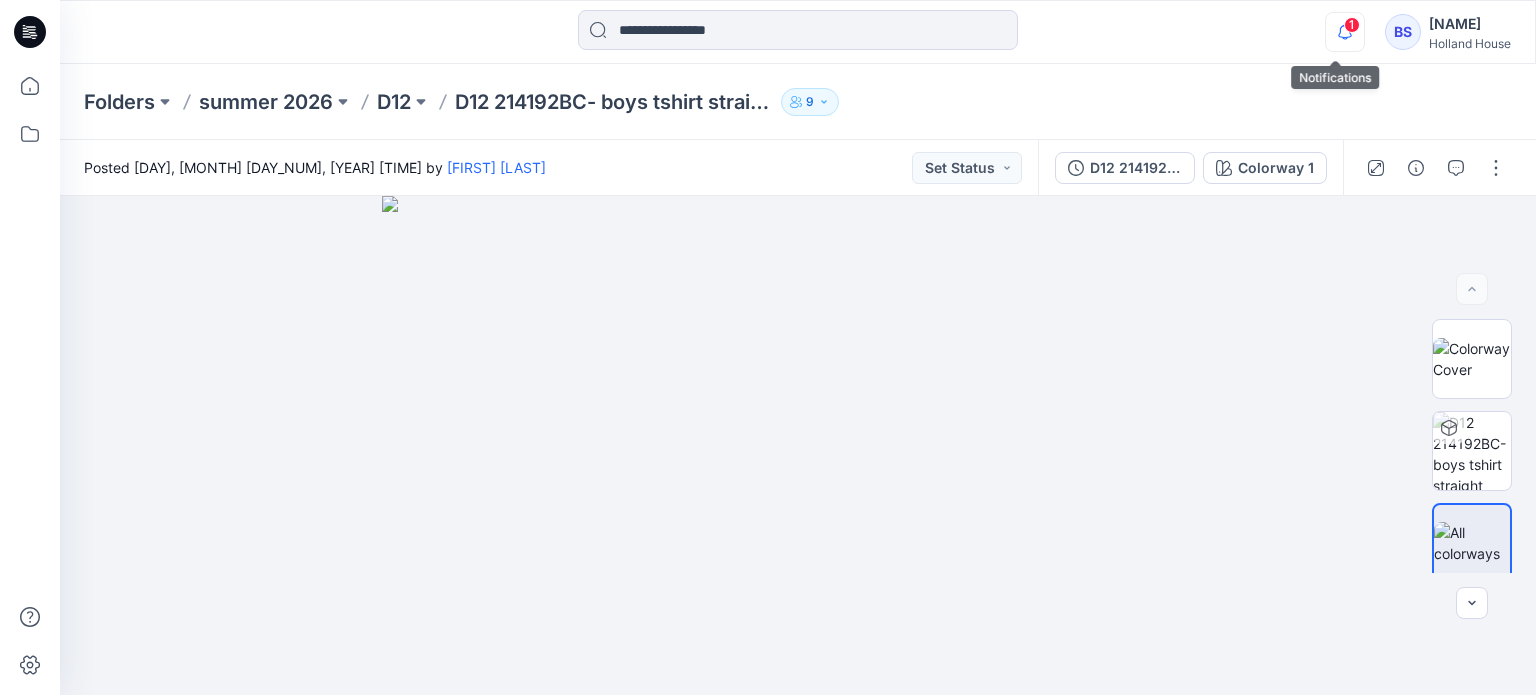click 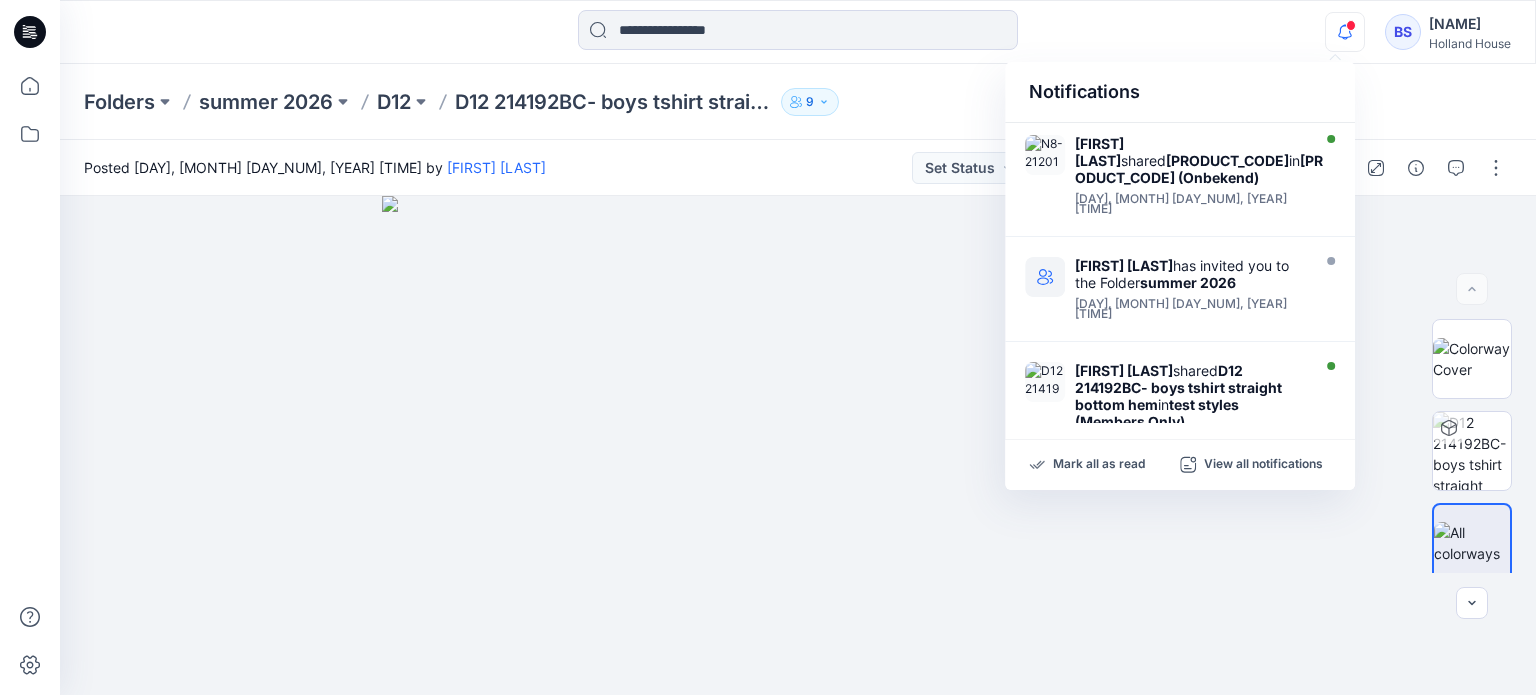 click on "Notifications" at bounding box center (1180, 92) 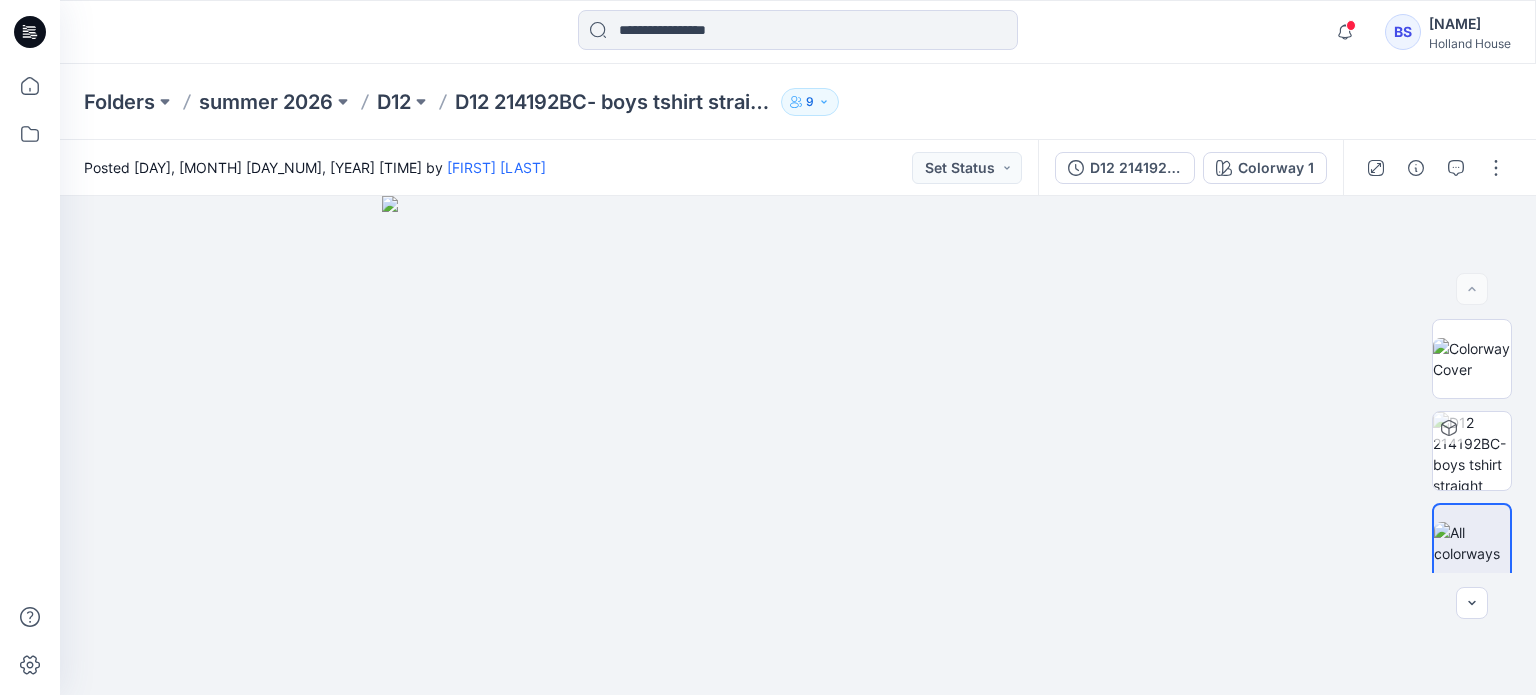 drag, startPoint x: 1344, startPoint y: 60, endPoint x: 1334, endPoint y: 55, distance: 11.18034 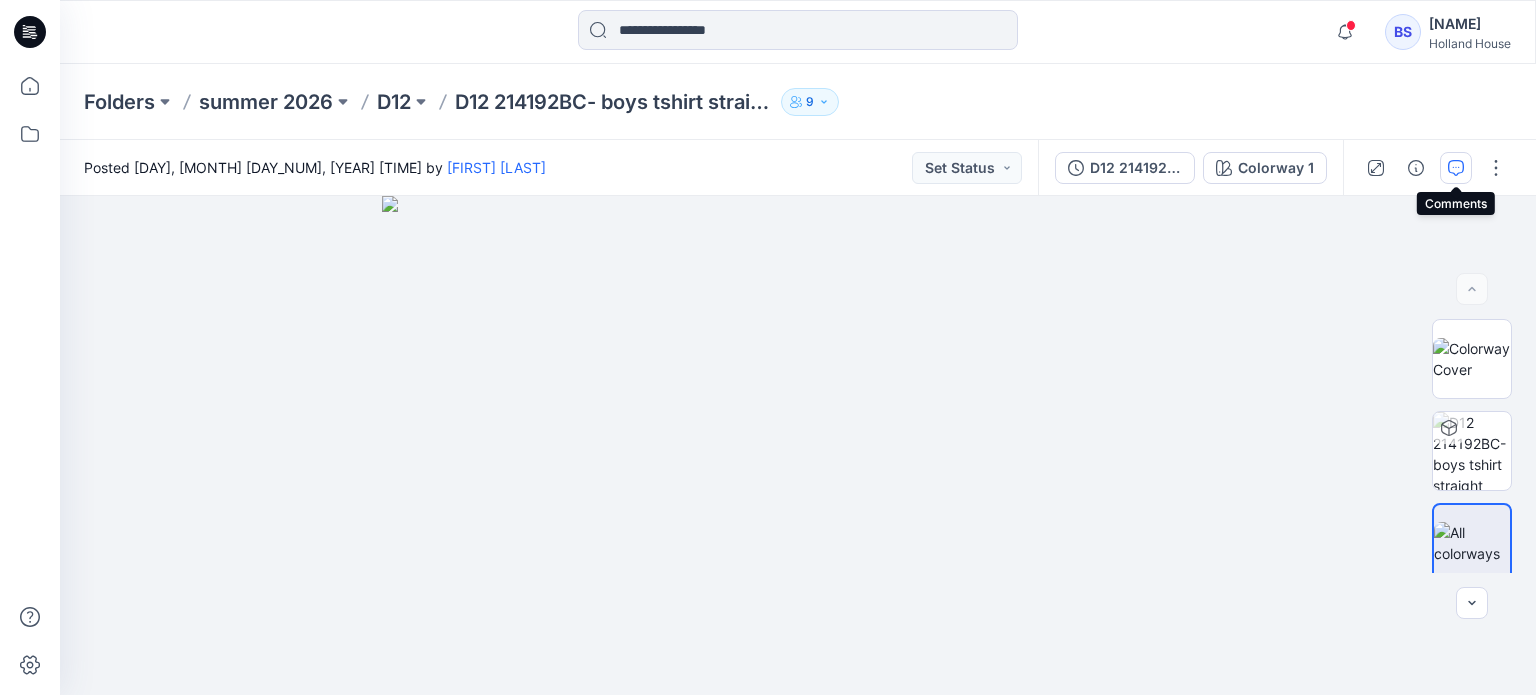 click 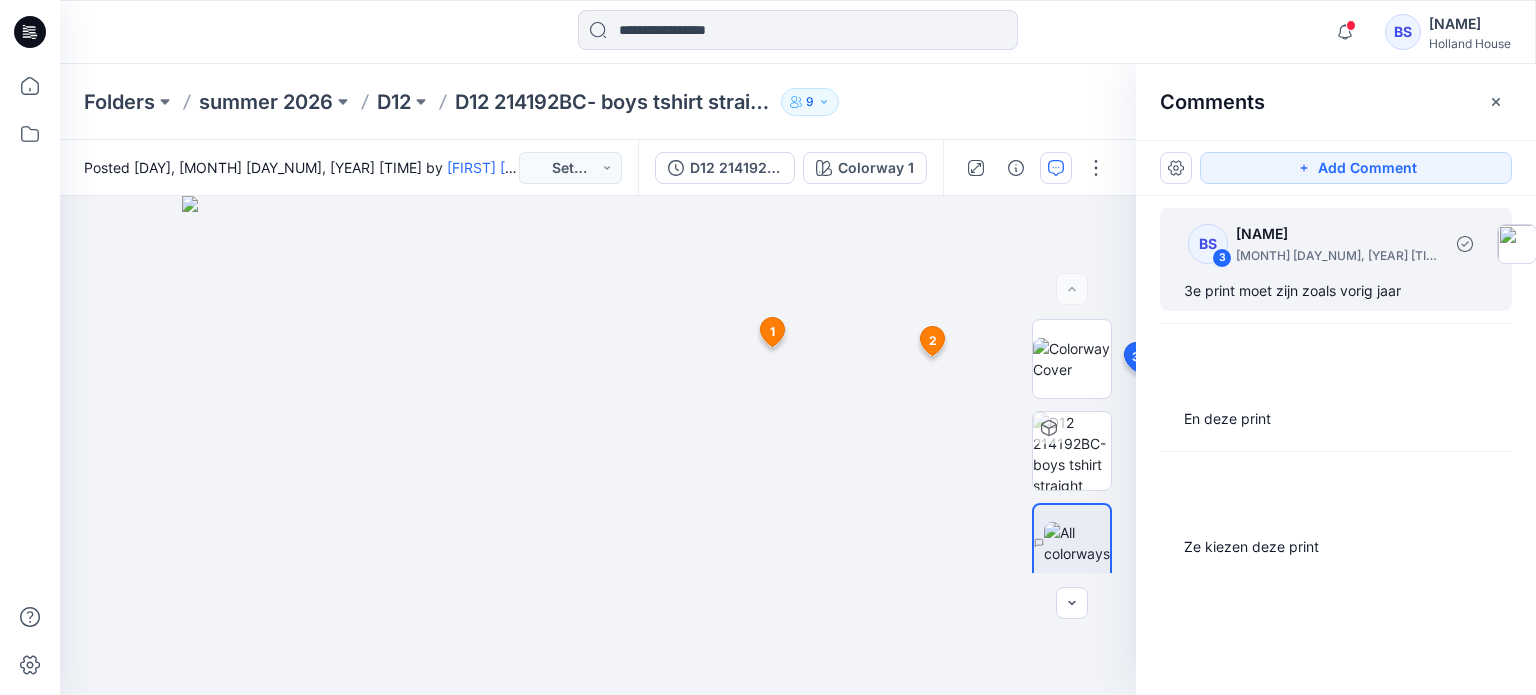click on "3e print moet zijn zoals vorig jaar" at bounding box center (1336, 291) 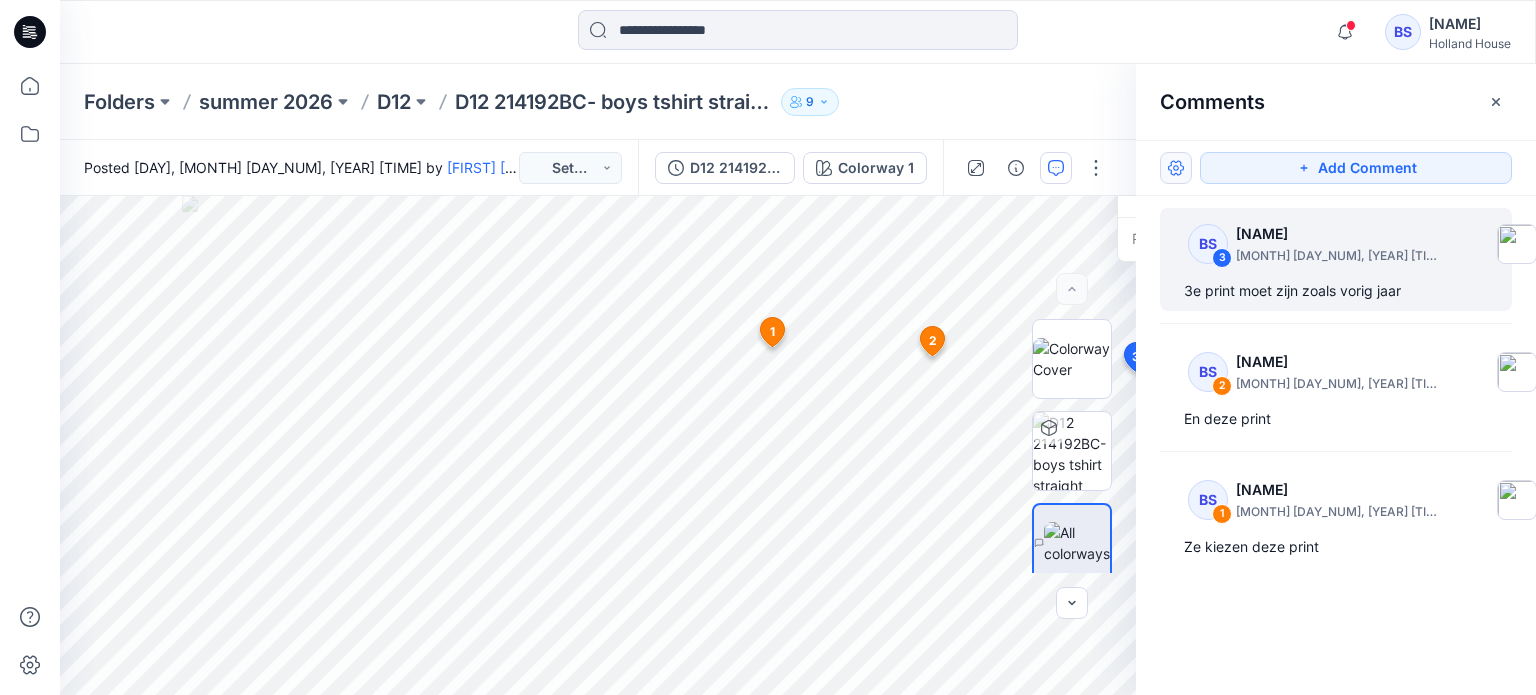 click at bounding box center [1176, 168] 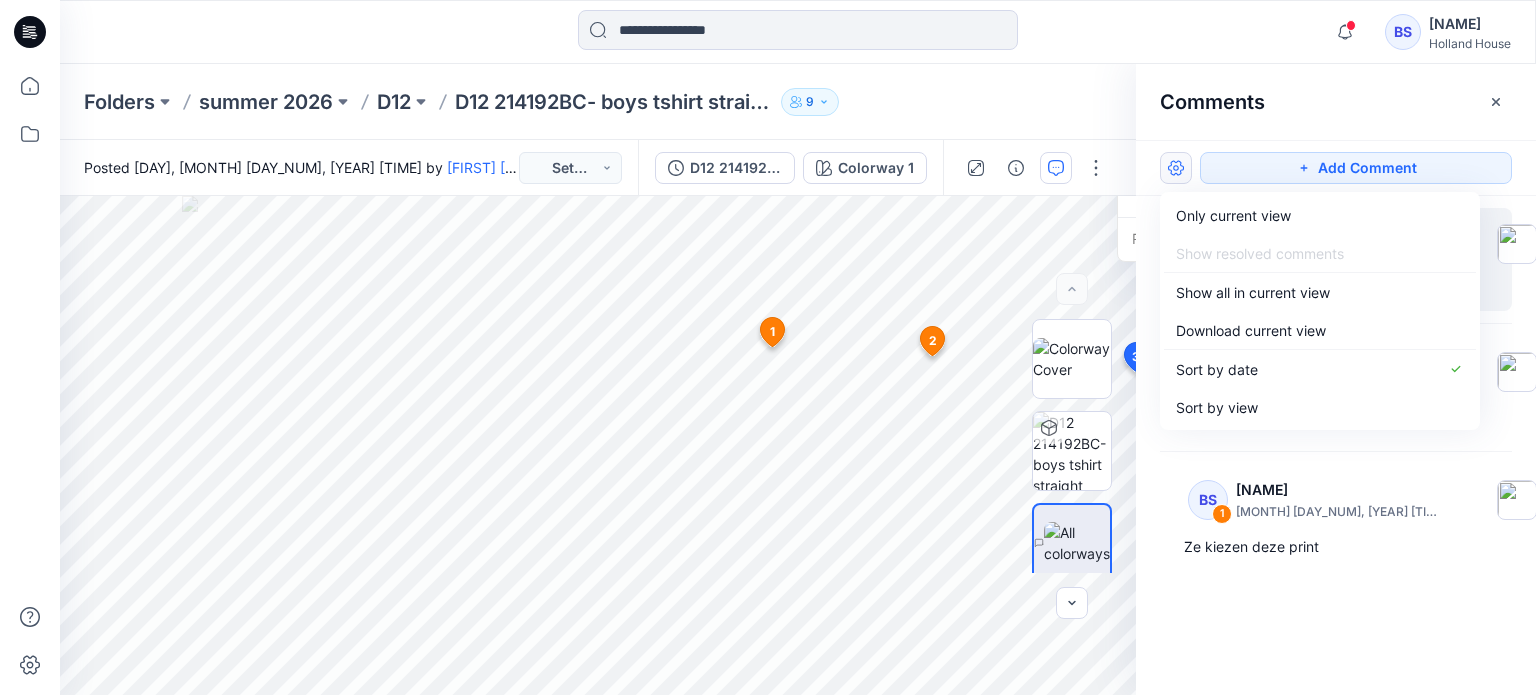 click on "Folders summer [YEAR] D12 D12 [PRODUCT_CODE] - boys tshirt straight bottom hem [PRODUCT_CODE] Folder Access Members Only Browzwear Support Reviewer [FIRST] [LAST] Moderator [FIRST] [LAST] Moderator [FIRST] [LAST] Moderator [FIRST] [LAST] Moderator [FIRST] [LAST] Moderator [NAME] Moderator [FIRST] [LAST] Moderator [FIRST] [LAST] Contributor" at bounding box center [720, 102] 